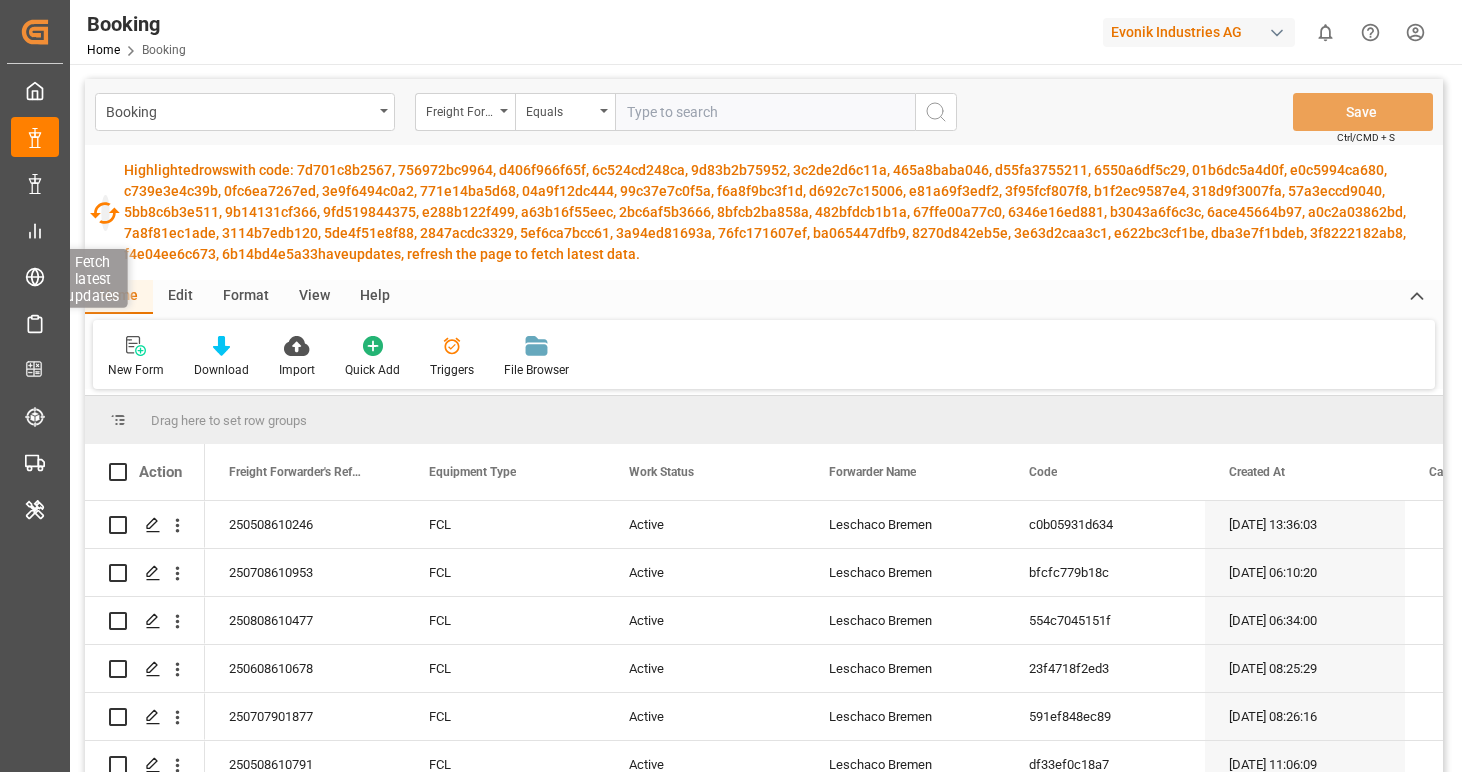 scroll, scrollTop: 0, scrollLeft: 0, axis: both 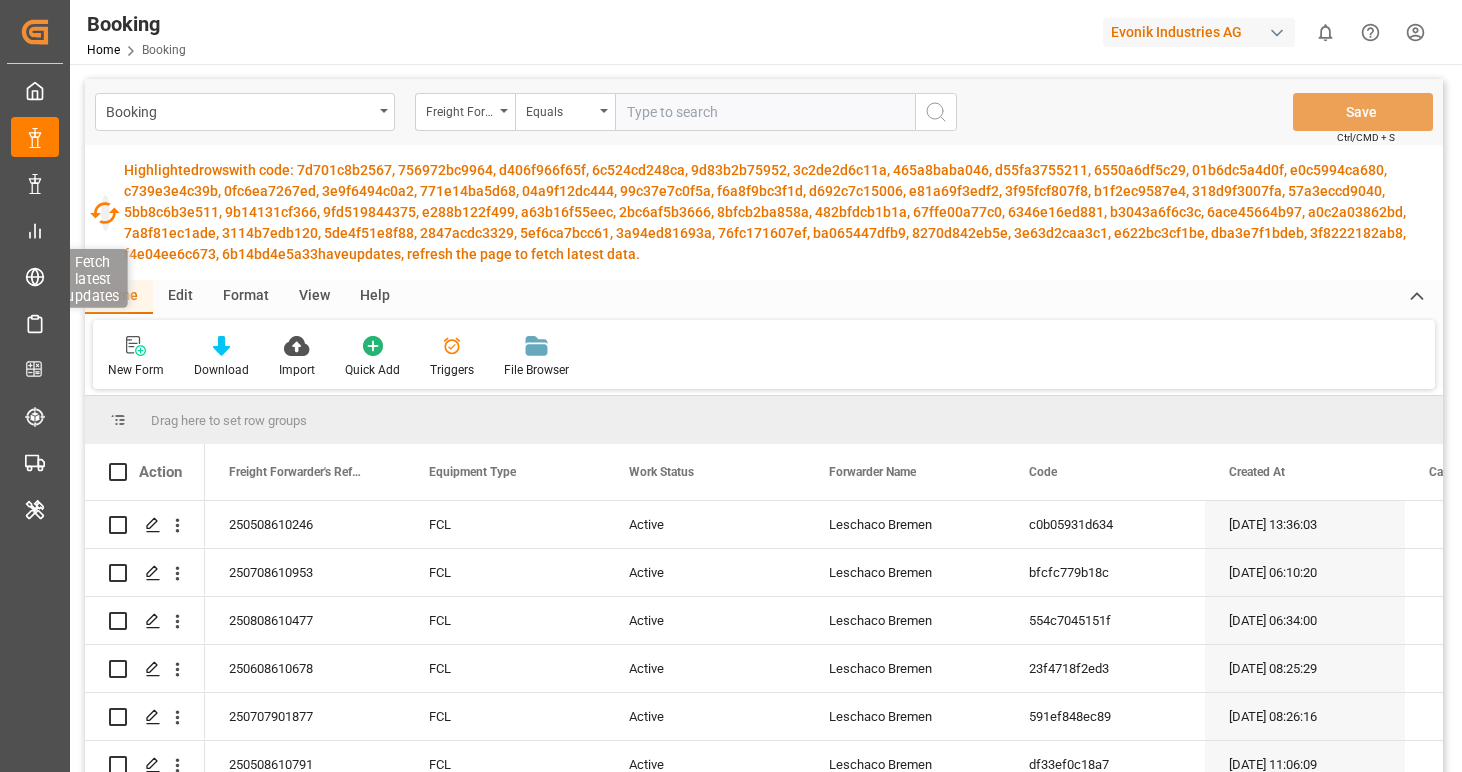 click 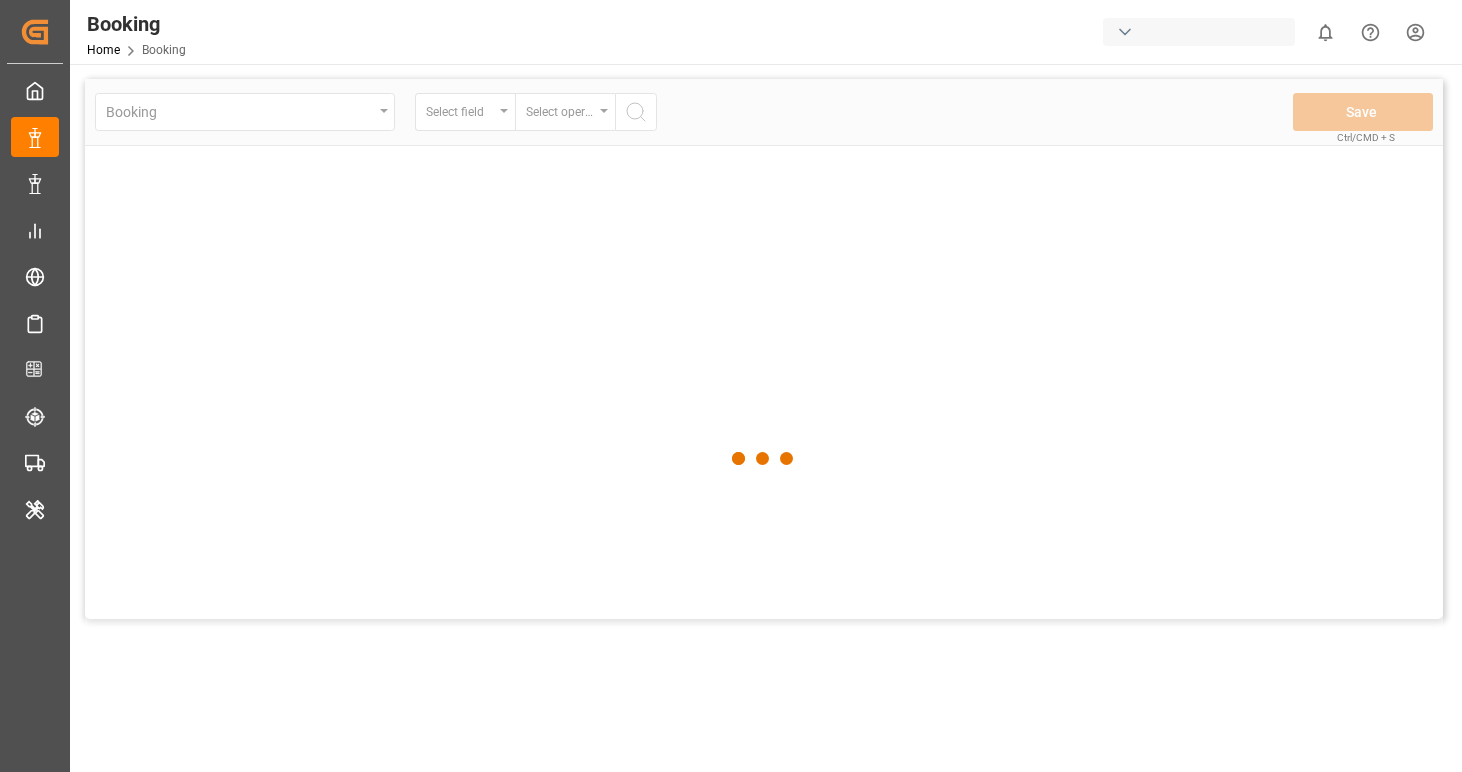 scroll, scrollTop: 0, scrollLeft: 0, axis: both 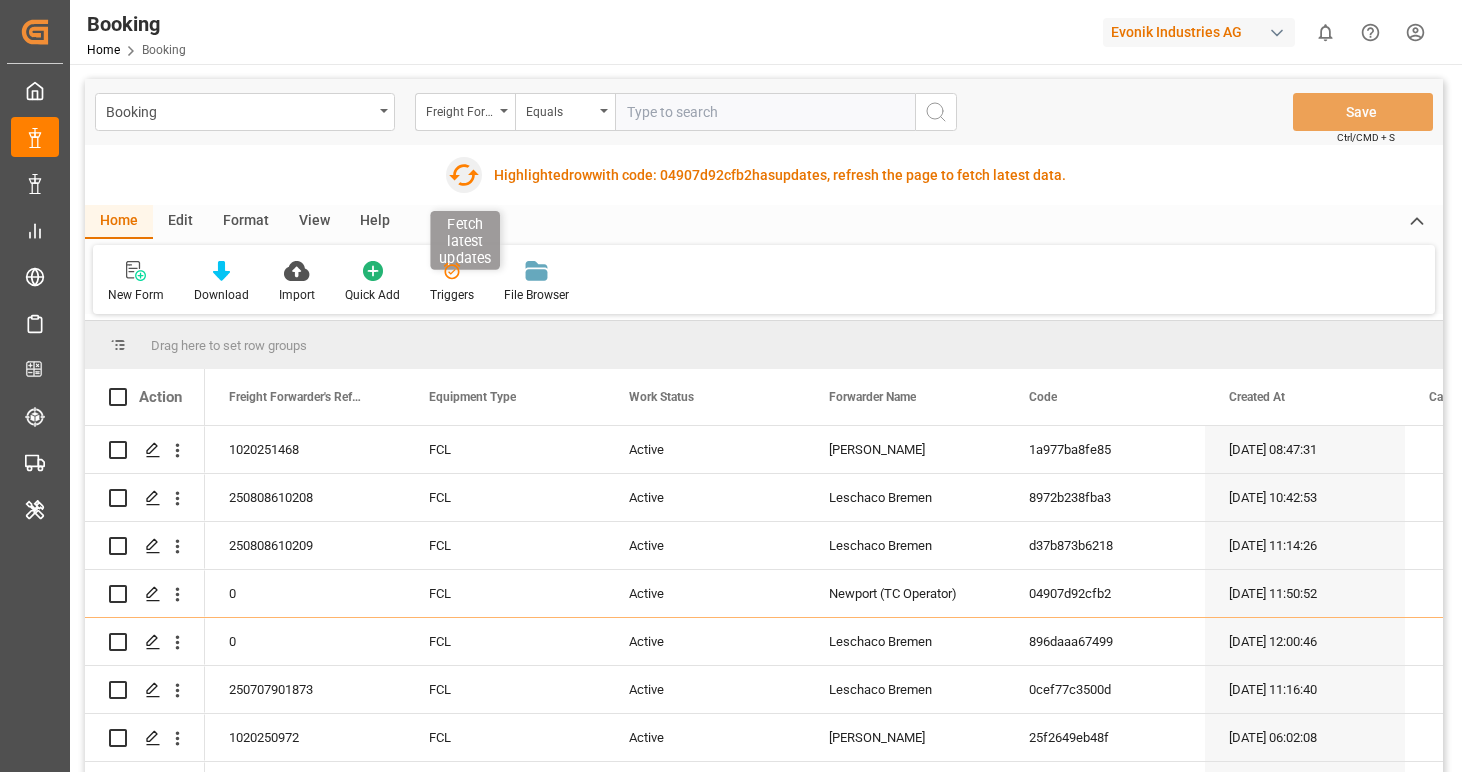 click 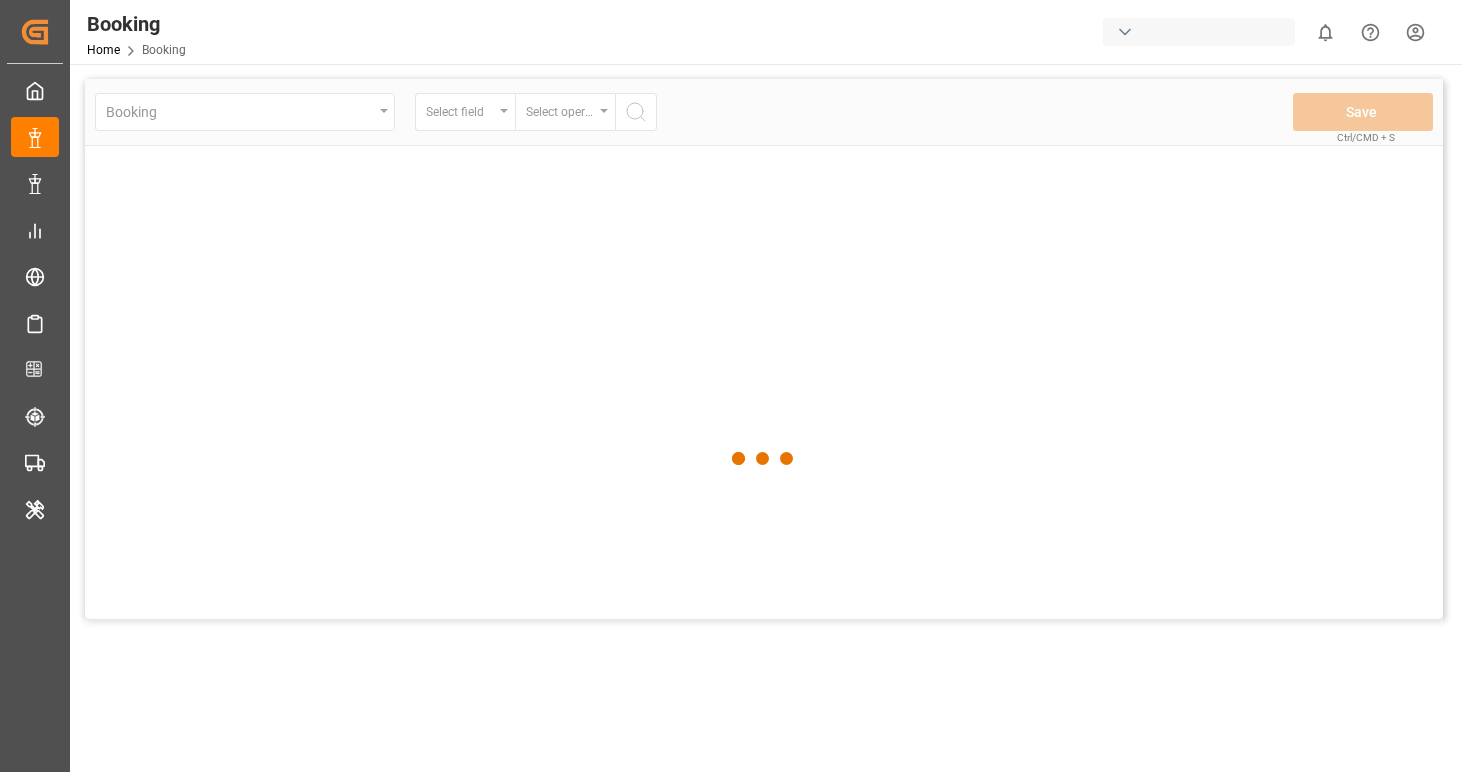 scroll, scrollTop: 0, scrollLeft: 0, axis: both 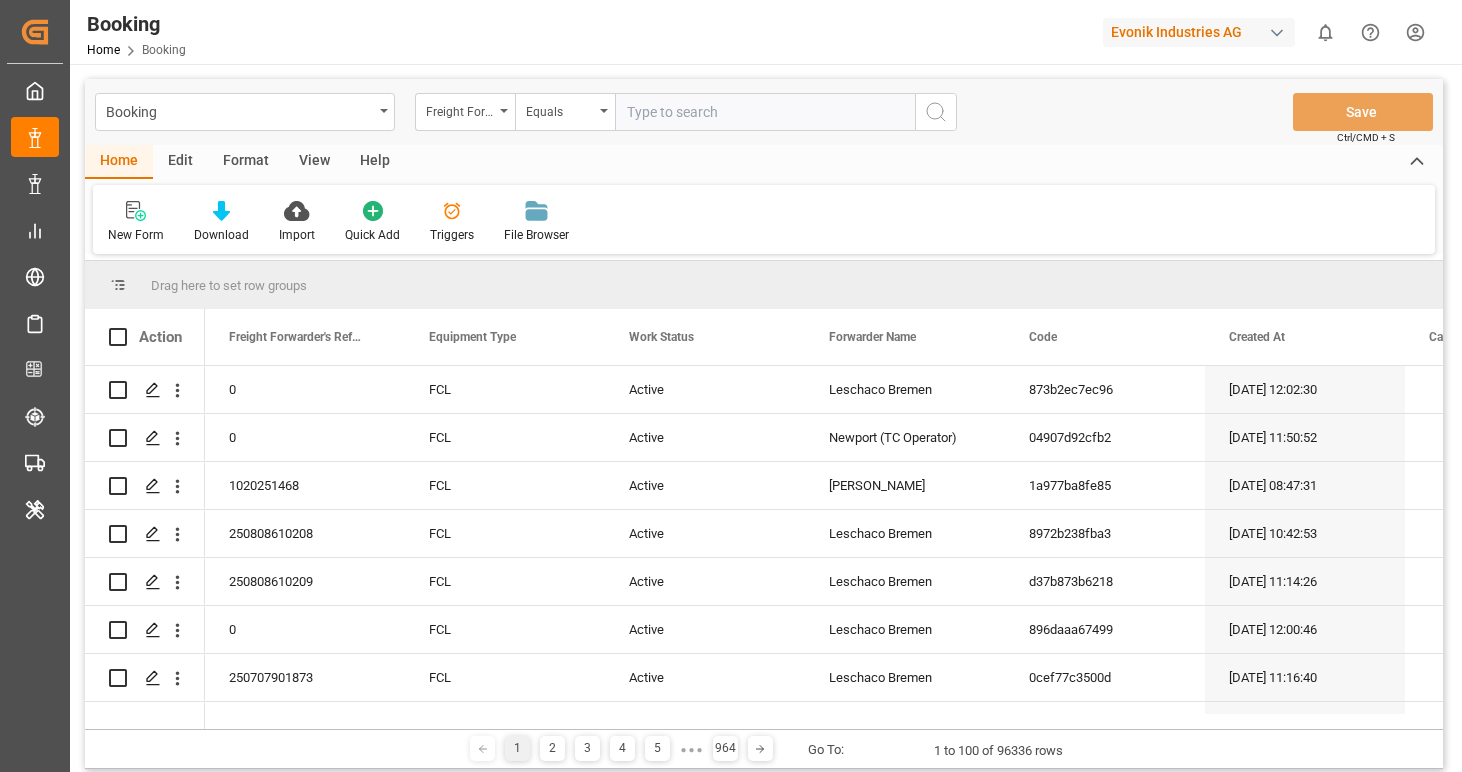 click on "Format" at bounding box center (246, 162) 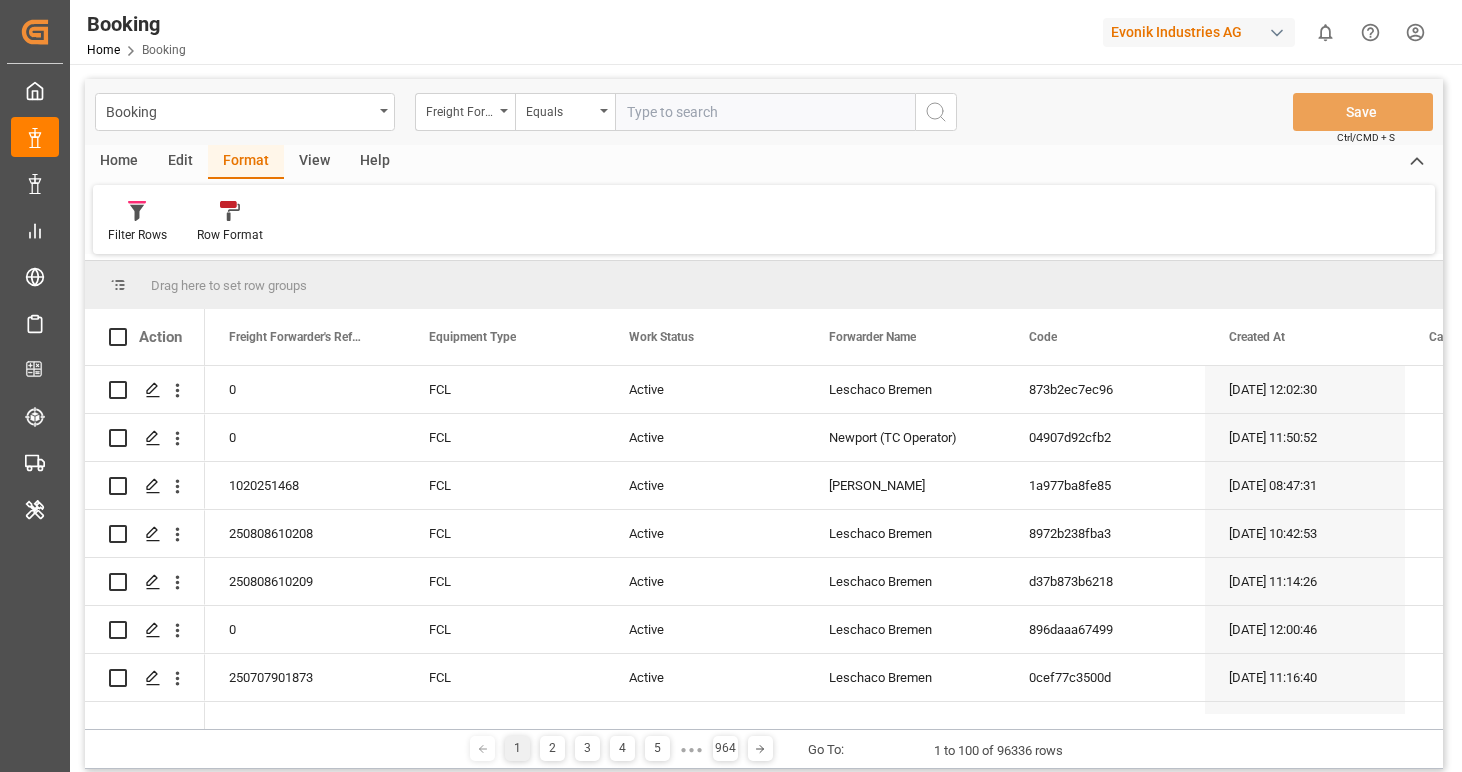 click on "Edit" at bounding box center (180, 162) 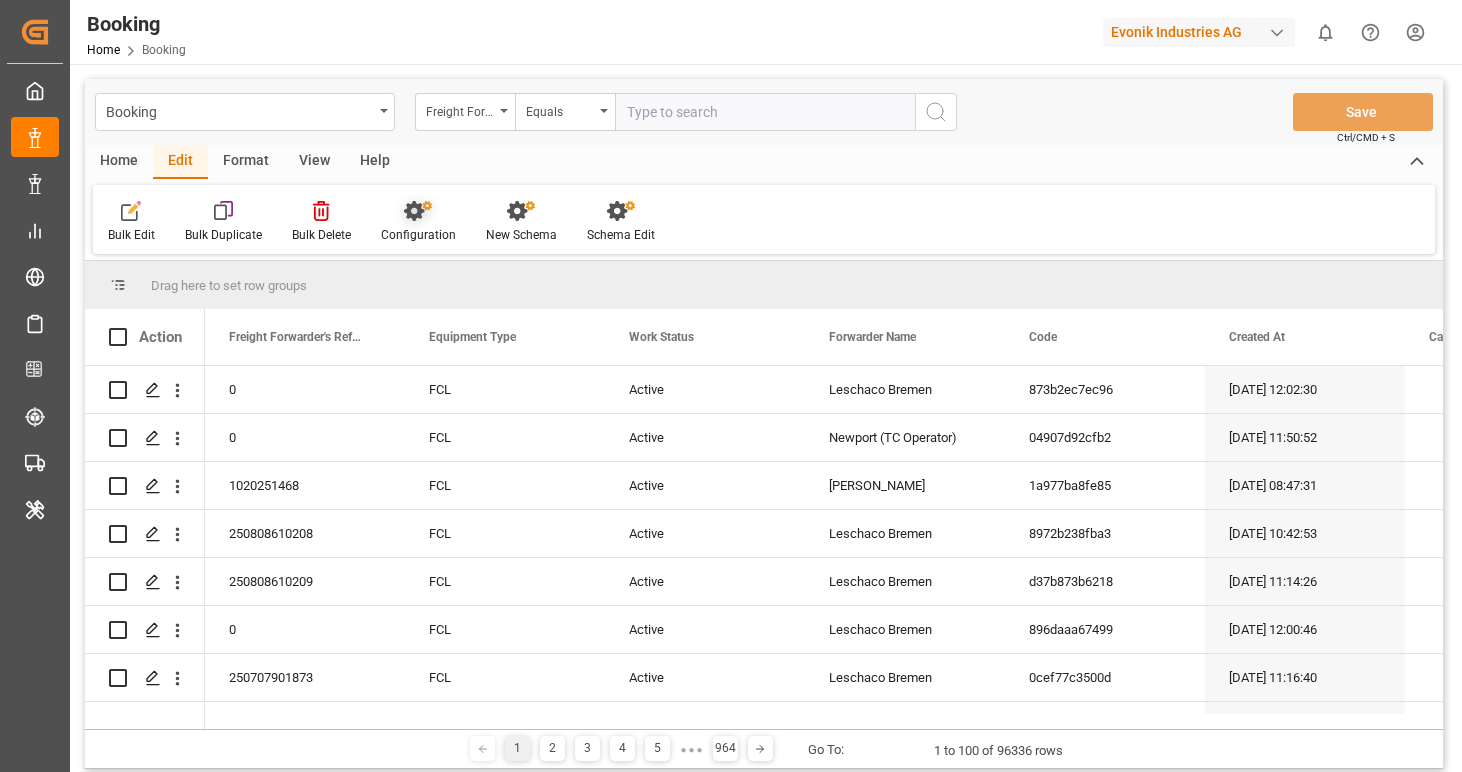 click on "Configuration" at bounding box center [418, 235] 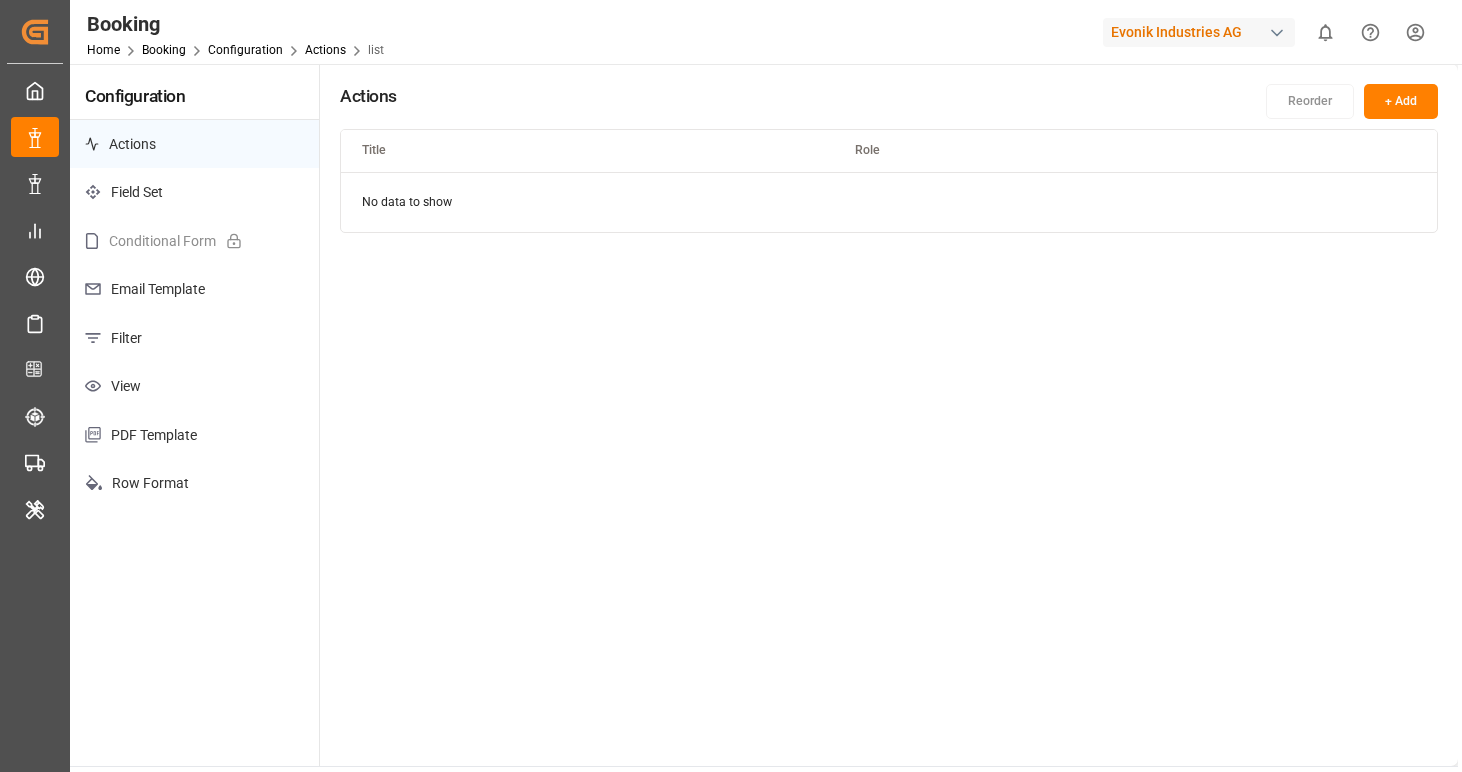 click on "Filter" at bounding box center (194, 338) 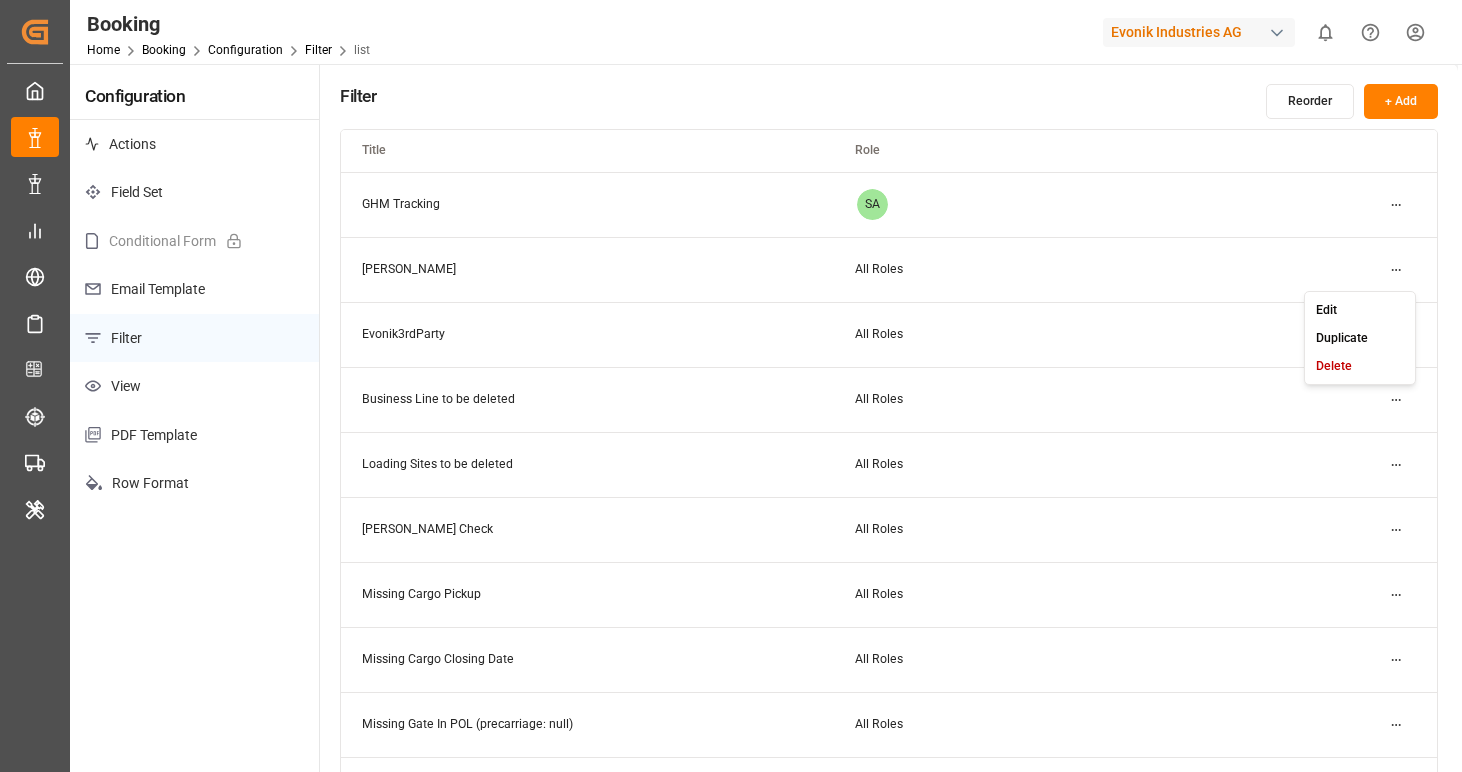 click on "Created by potrace 1.15, written by [PERSON_NAME] [DATE]-[DATE] Created by potrace 1.15, written by [PERSON_NAME] [DATE]-[DATE] My Cockpit My Cockpit Data Management Data Management Shipment Status Overview Shipment Status Overview My Reports My Reports Risk Management Risk Management Schedules Schedules CO2e Calculator CO2e Calculator Tracking Tracking Transport Planner Transport Planner Internal Tool Internal Tool Back to main menu Booking Home Booking Configuration Filter list Evonik Industries AG 0 Notifications Only show unread All Watching Mark all categories read No notifications Configuration Actions Field Set Conditional Form Email Template Filter View PDF Template Row Format Filter Reorder + Add Title Role GHM Tracking SA [PERSON_NAME] All Roles Evonik3rdParty All Roles Business Line to be deleted All Roles Loading Sites to be deleted All Roles [PERSON_NAME] Check All Roles Missing Cargo Pickup All Roles Missing Cargo Closing Date All Roles Missing Gate In POL (precarriage: null) All Roles All Roles All Roles" at bounding box center (731, 386) 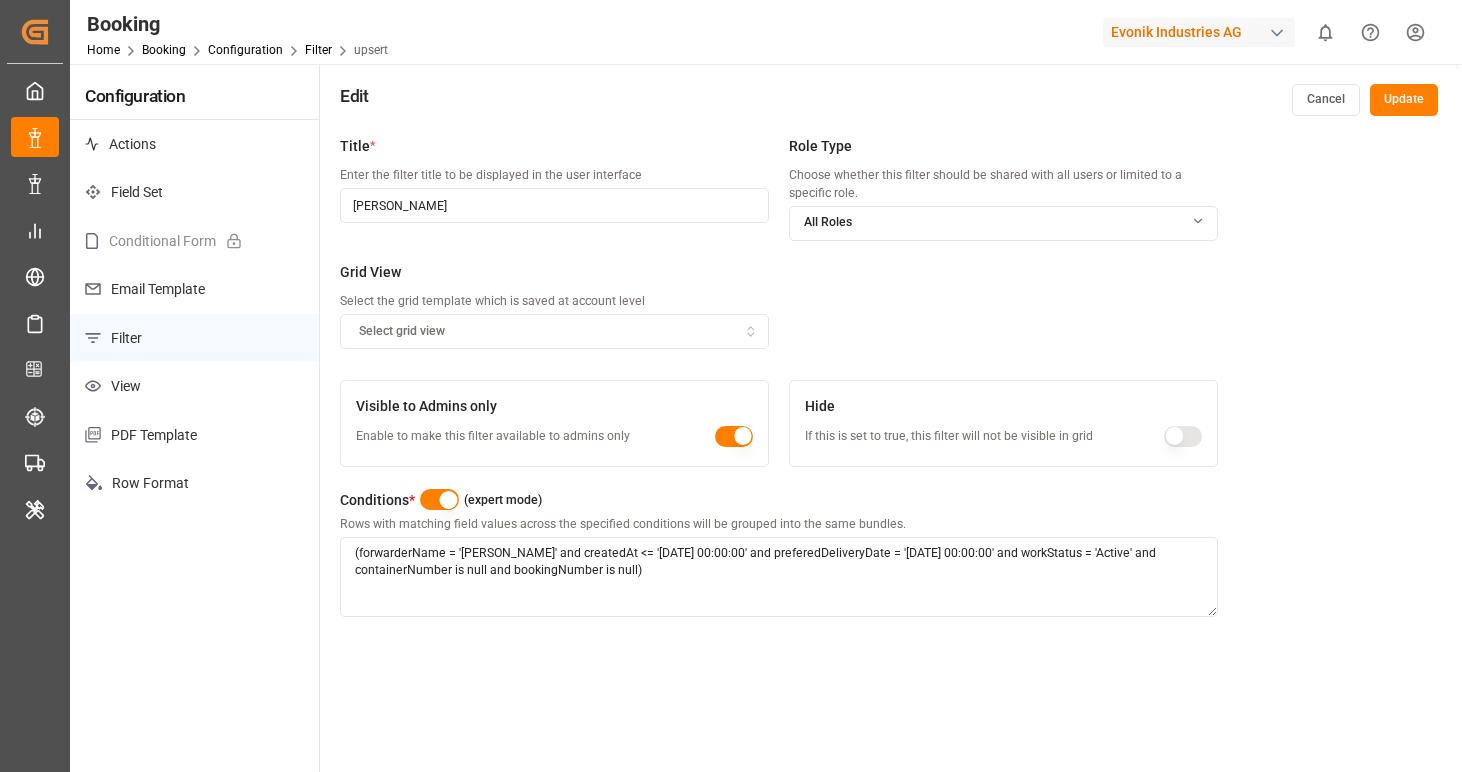 click at bounding box center [439, 499] 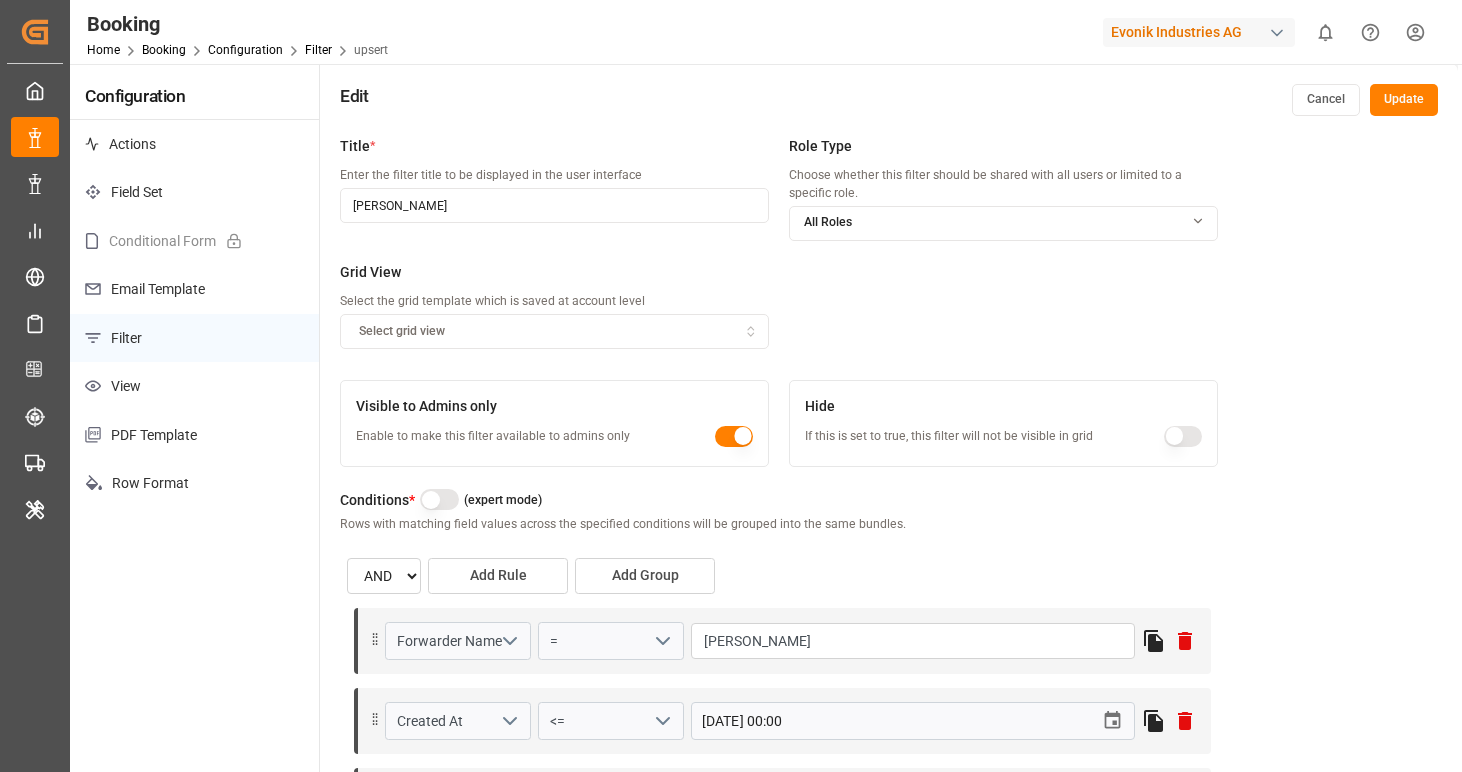click at bounding box center [439, 499] 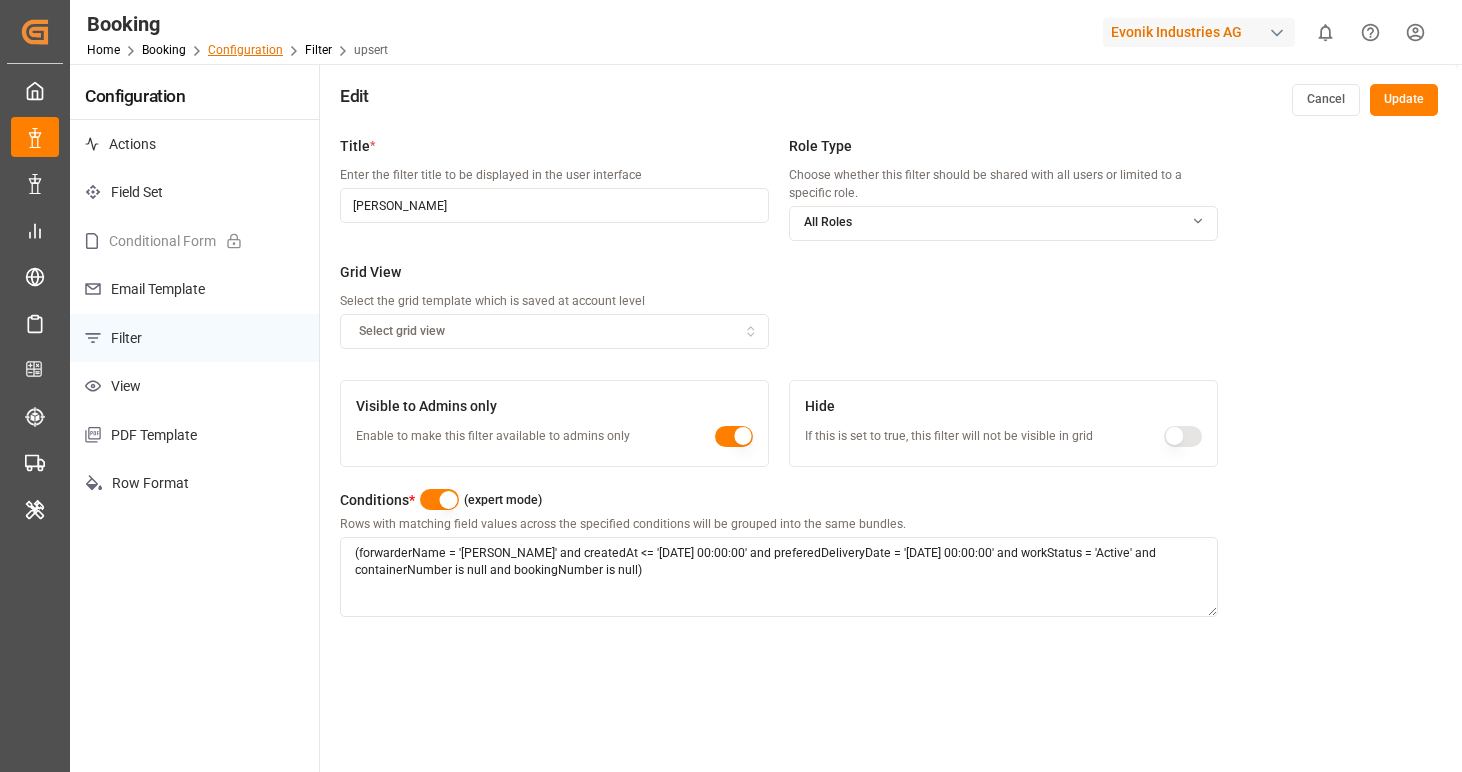 click on "Configuration" at bounding box center [245, 50] 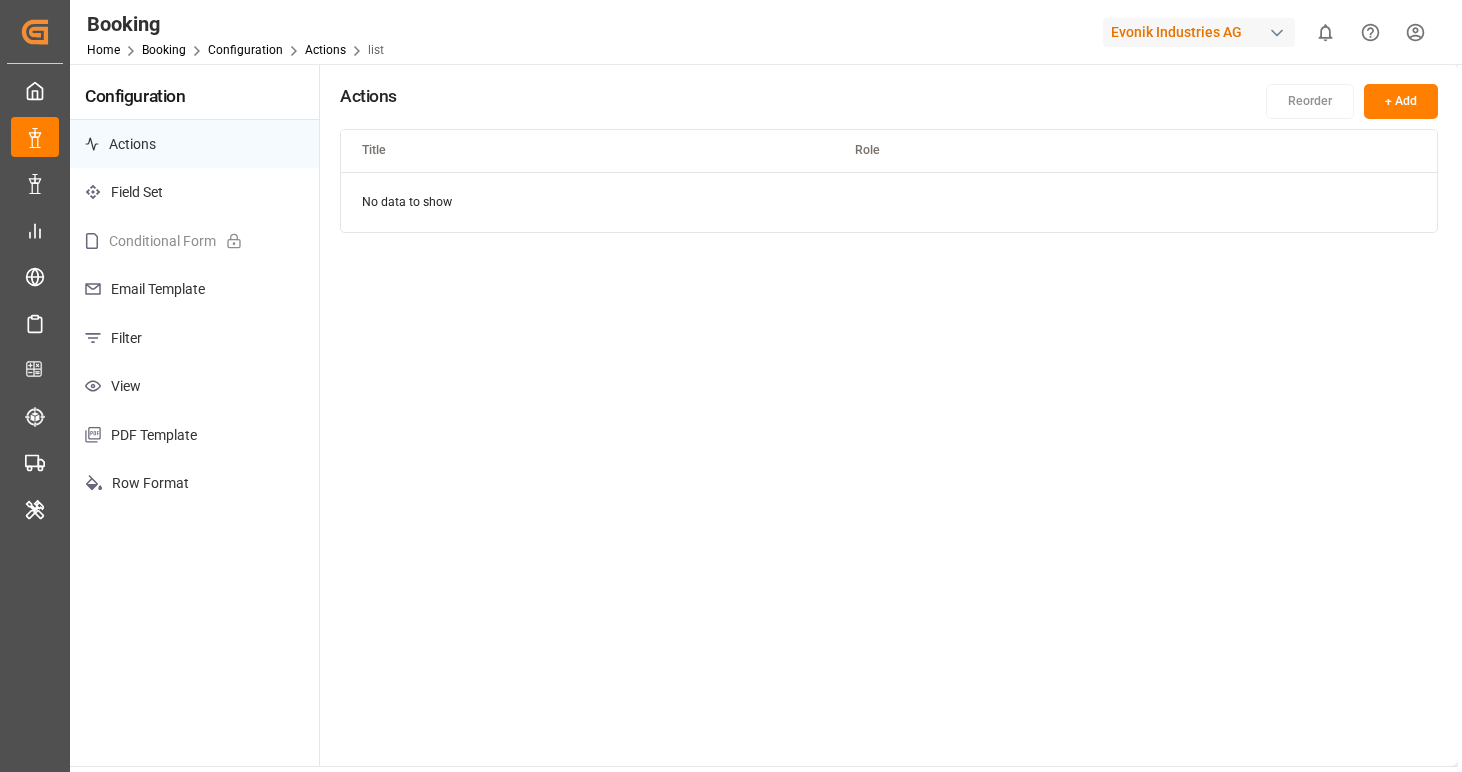 click on "Filter" at bounding box center [194, 338] 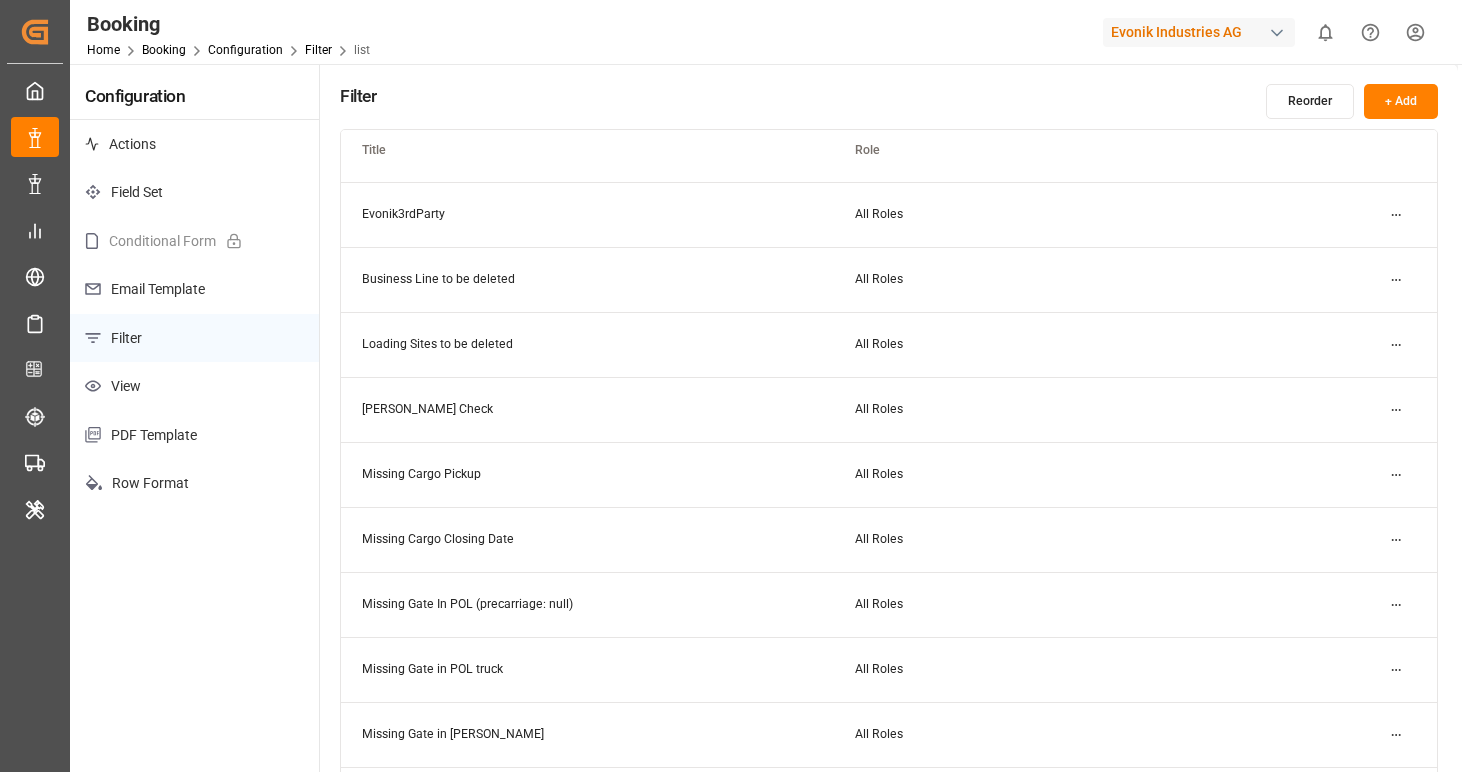 scroll, scrollTop: 120, scrollLeft: 0, axis: vertical 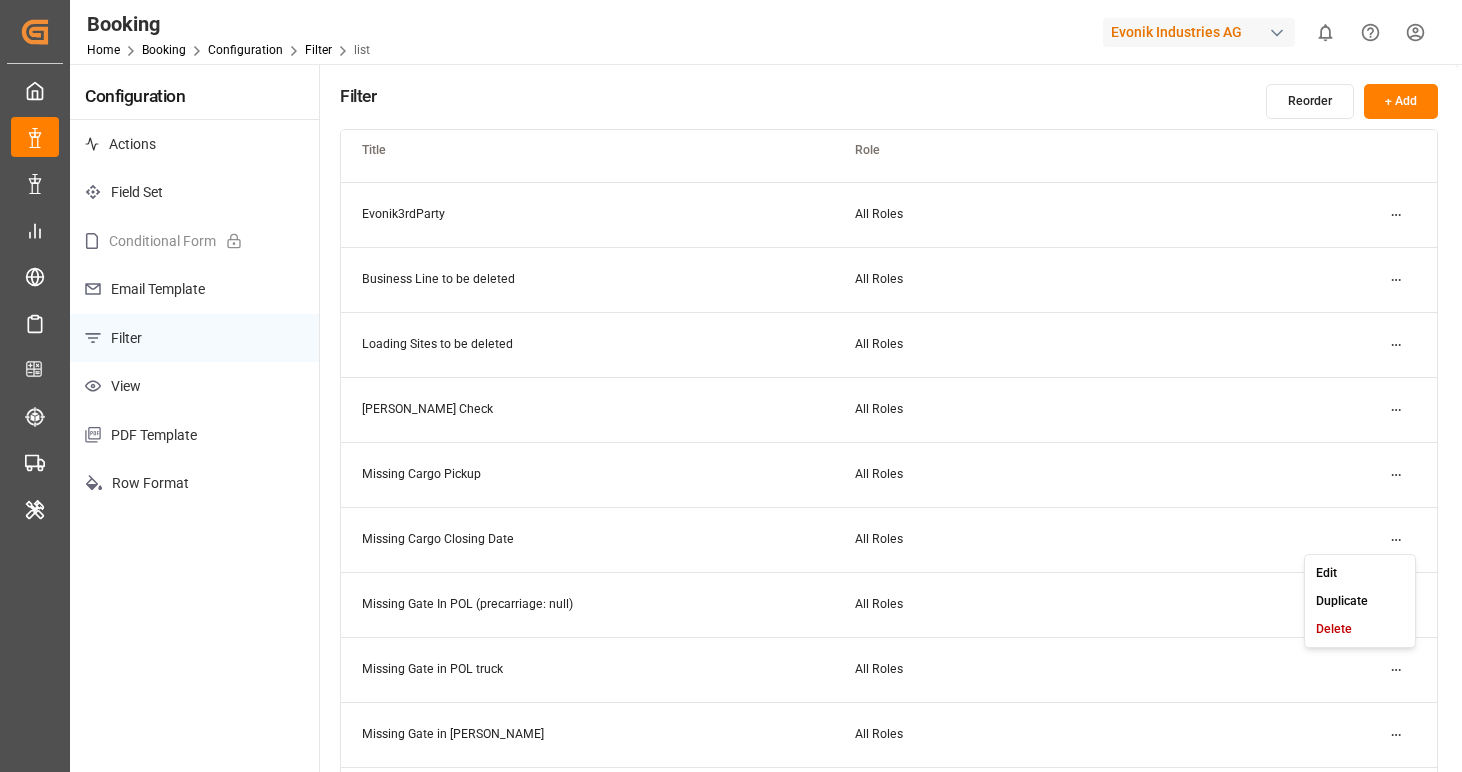 click on "Created by potrace 1.15, written by [PERSON_NAME] [DATE]-[DATE] Created by potrace 1.15, written by [PERSON_NAME] [DATE]-[DATE] My Cockpit My Cockpit Data Management Data Management Shipment Status Overview Shipment Status Overview My Reports My Reports Risk Management Risk Management Schedules Schedules CO2e Calculator CO2e Calculator Tracking Tracking Transport Planner Transport Planner Internal Tool Internal Tool Back to main menu Booking Home Booking Configuration Filter list Evonik Industries AG 0 Notifications Only show unread All Watching Mark all categories read No notifications Configuration Actions Field Set Conditional Form Email Template Filter View PDF Template Row Format Filter Reorder + Add Title Role GHM Tracking SA [PERSON_NAME] All Roles Evonik3rdParty All Roles Business Line to be deleted All Roles Loading Sites to be deleted All Roles [PERSON_NAME] Check All Roles Missing Cargo Pickup All Roles Missing Cargo Closing Date All Roles Missing Gate In POL (precarriage: null) All Roles All Roles All Roles" at bounding box center (731, 386) 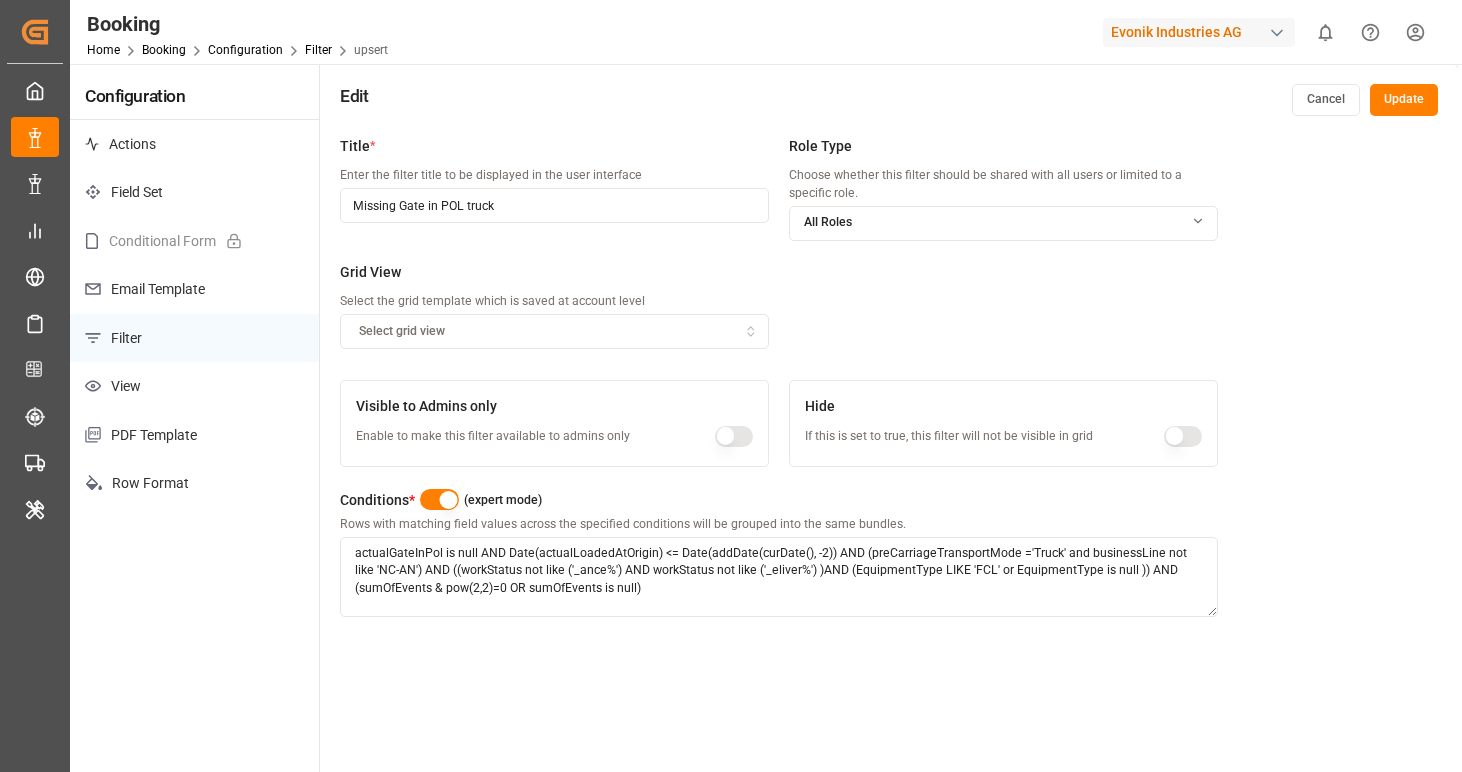 click at bounding box center [439, 499] 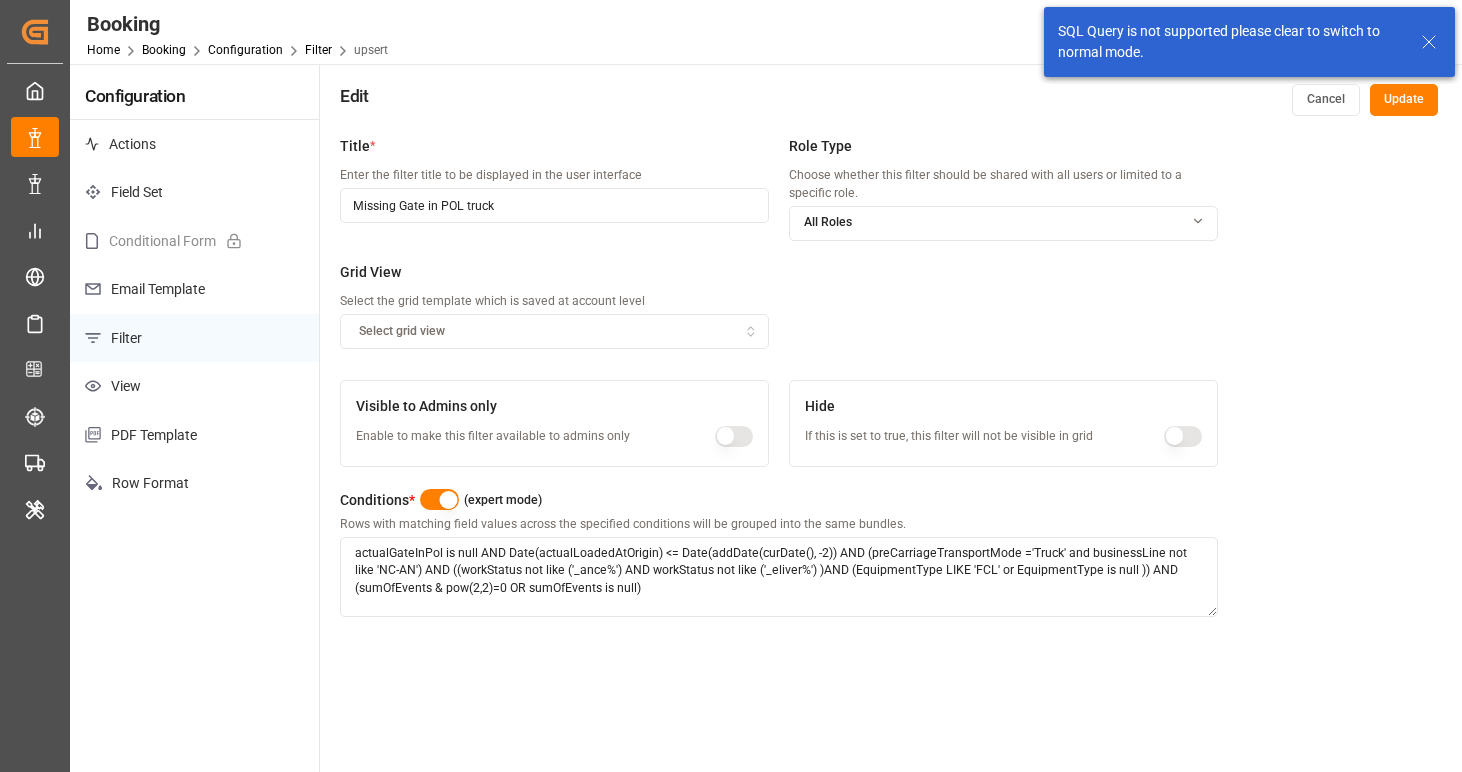 click at bounding box center [439, 499] 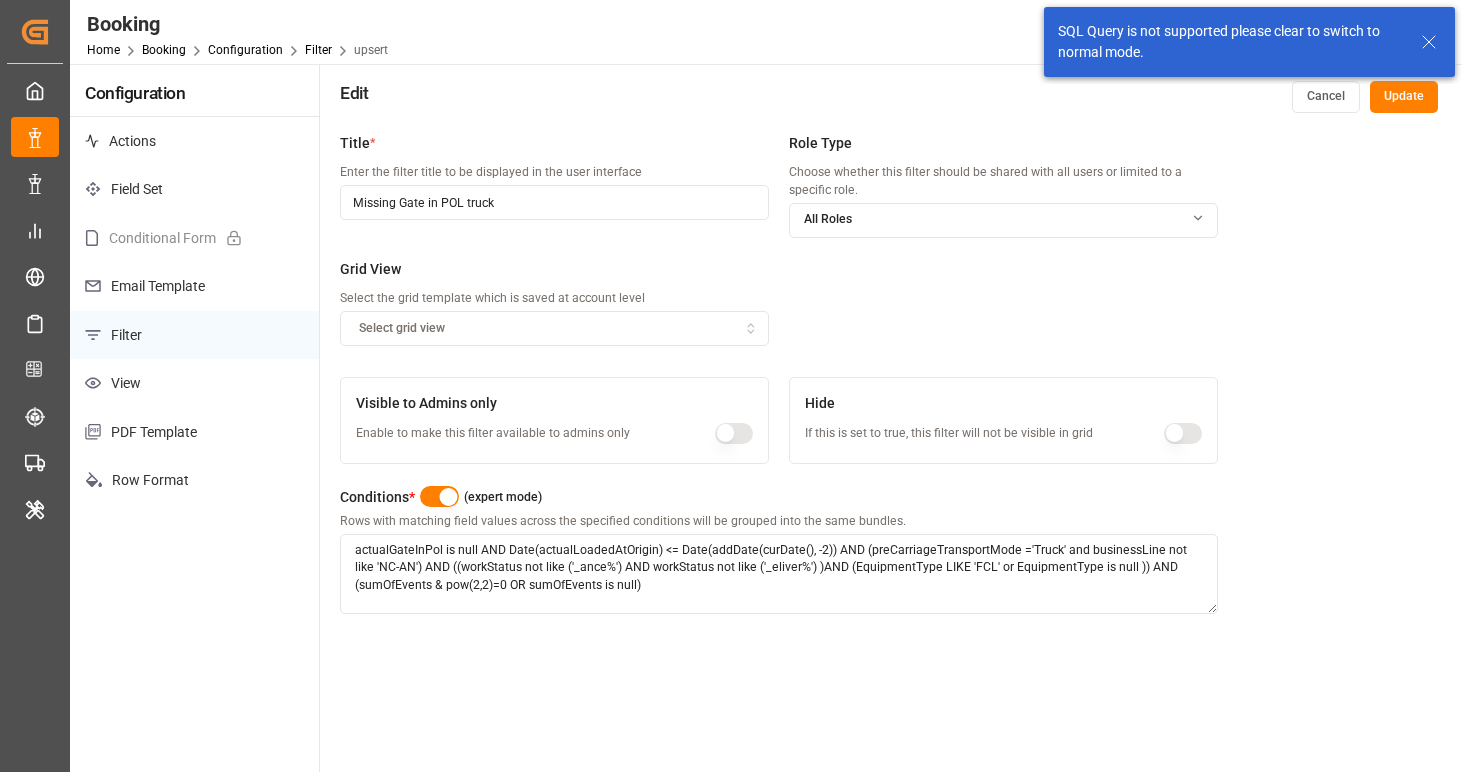scroll, scrollTop: 4, scrollLeft: 0, axis: vertical 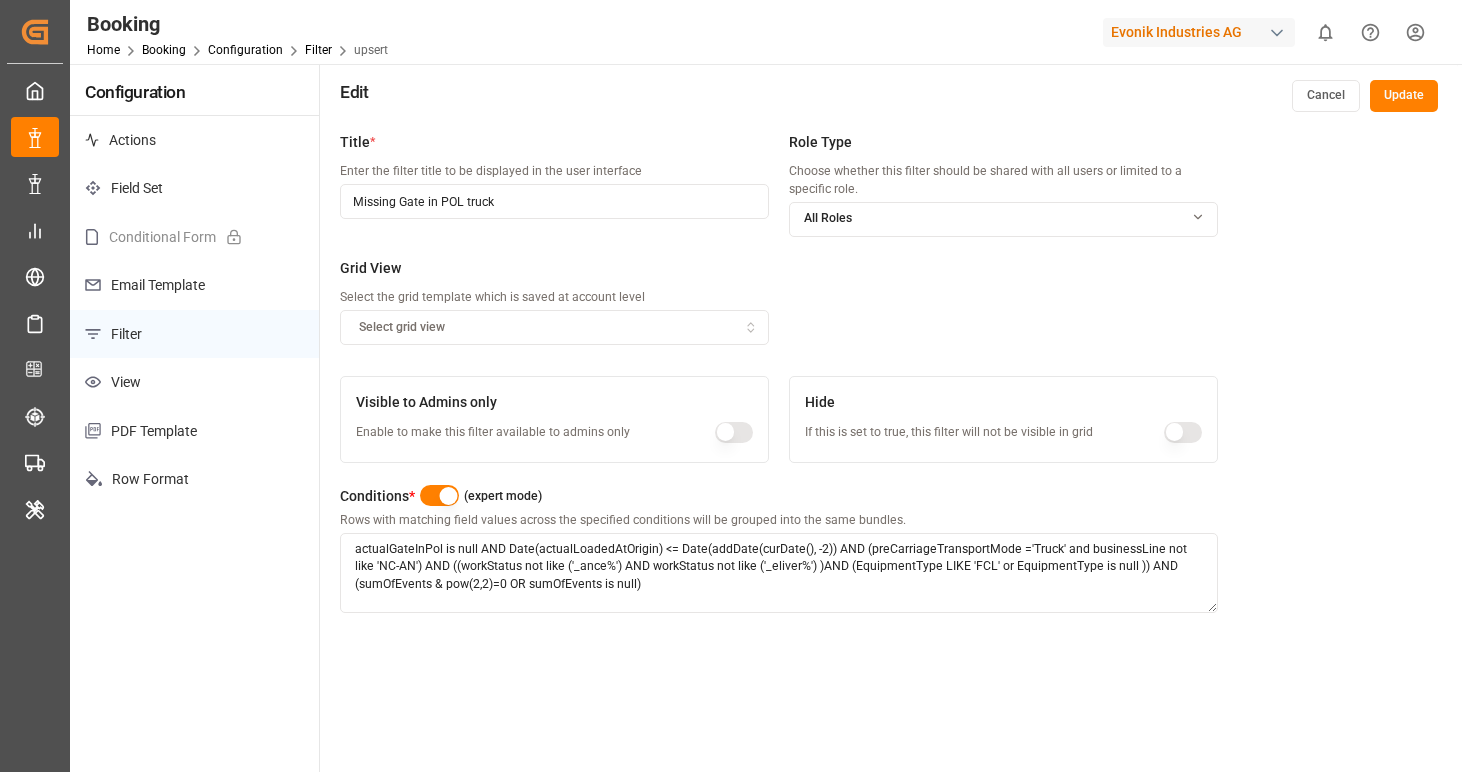 click at bounding box center (439, 495) 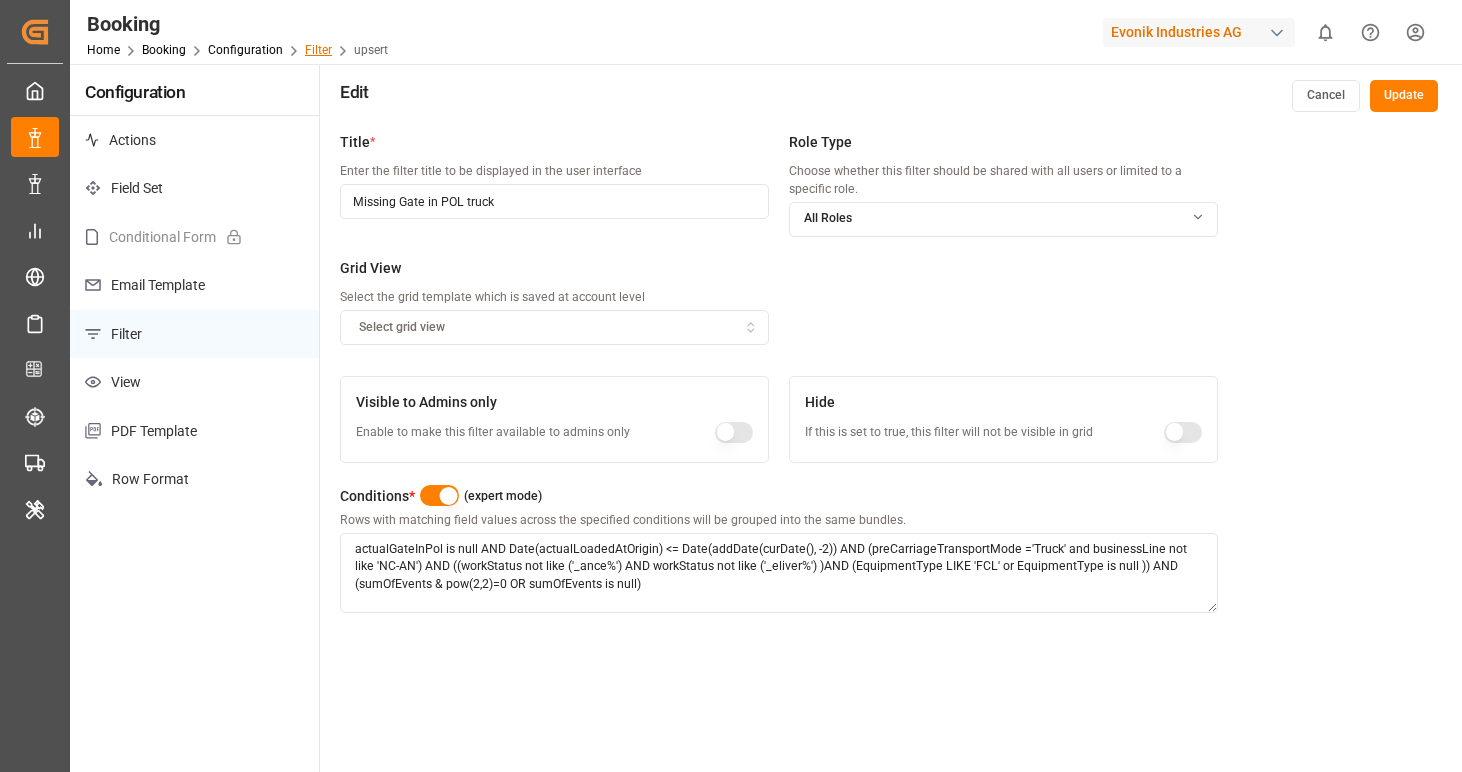 click on "Filter" at bounding box center (318, 50) 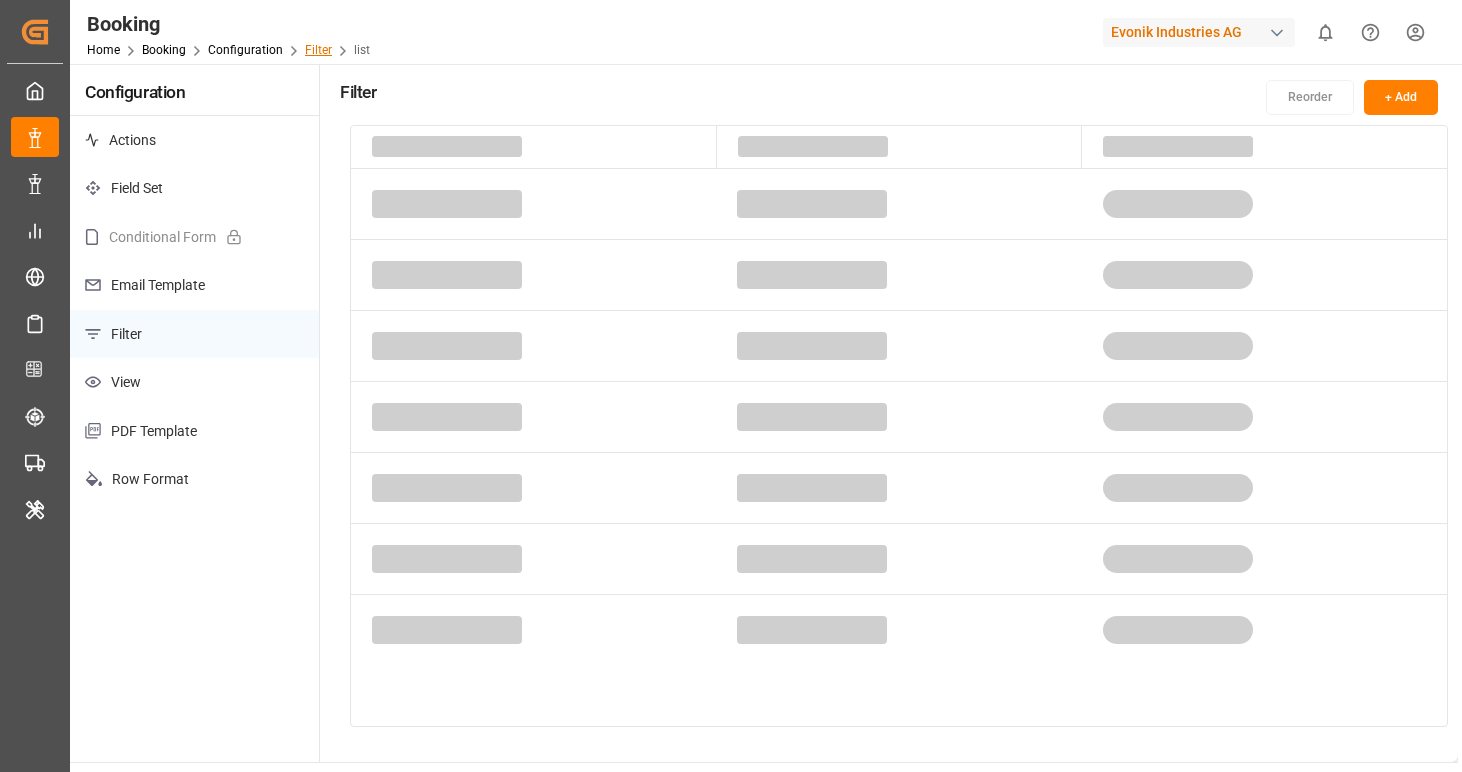 scroll, scrollTop: 0, scrollLeft: 0, axis: both 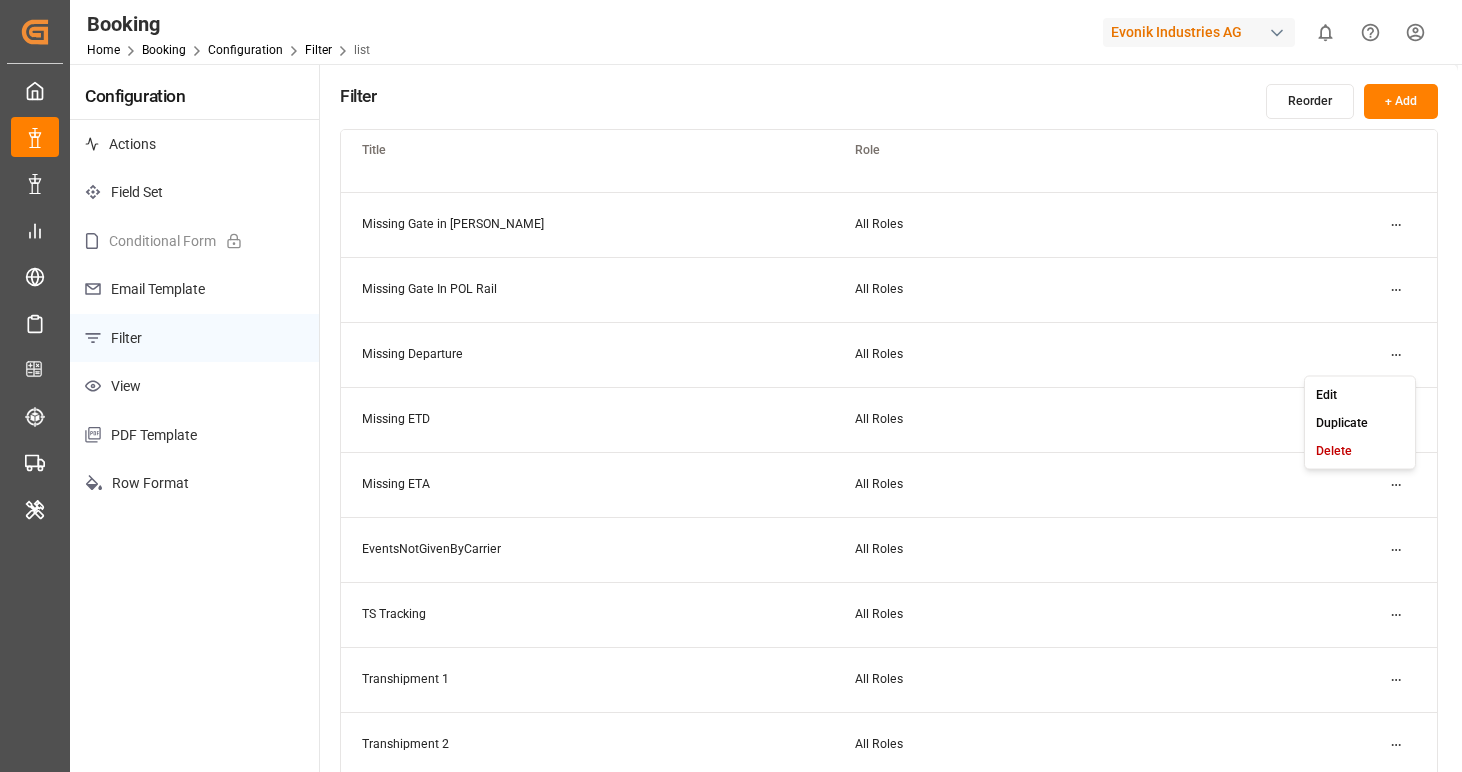 click on "Created by potrace 1.15, written by [PERSON_NAME] [DATE]-[DATE] Created by potrace 1.15, written by [PERSON_NAME] [DATE]-[DATE] My Cockpit My Cockpit Data Management Data Management Shipment Status Overview Shipment Status Overview My Reports My Reports Risk Management Risk Management Schedules Schedules CO2e Calculator CO2e Calculator Tracking Tracking Transport Planner Transport Planner Internal Tool Internal Tool Back to main menu Booking Home Booking Configuration Filter list Evonik Industries AG 0 Notifications Only show unread All Watching Mark all categories read No notifications Configuration Actions Field Set Conditional Form Email Template Filter View PDF Template Row Format Filter Reorder + Add Title Role GHM Tracking SA [PERSON_NAME] All Roles Evonik3rdParty All Roles Business Line to be deleted All Roles Loading Sites to be deleted All Roles [PERSON_NAME] Check All Roles Missing Cargo Pickup All Roles Missing Cargo Closing Date All Roles Missing Gate In POL (precarriage: null) All Roles All Roles All Roles" at bounding box center (731, 386) 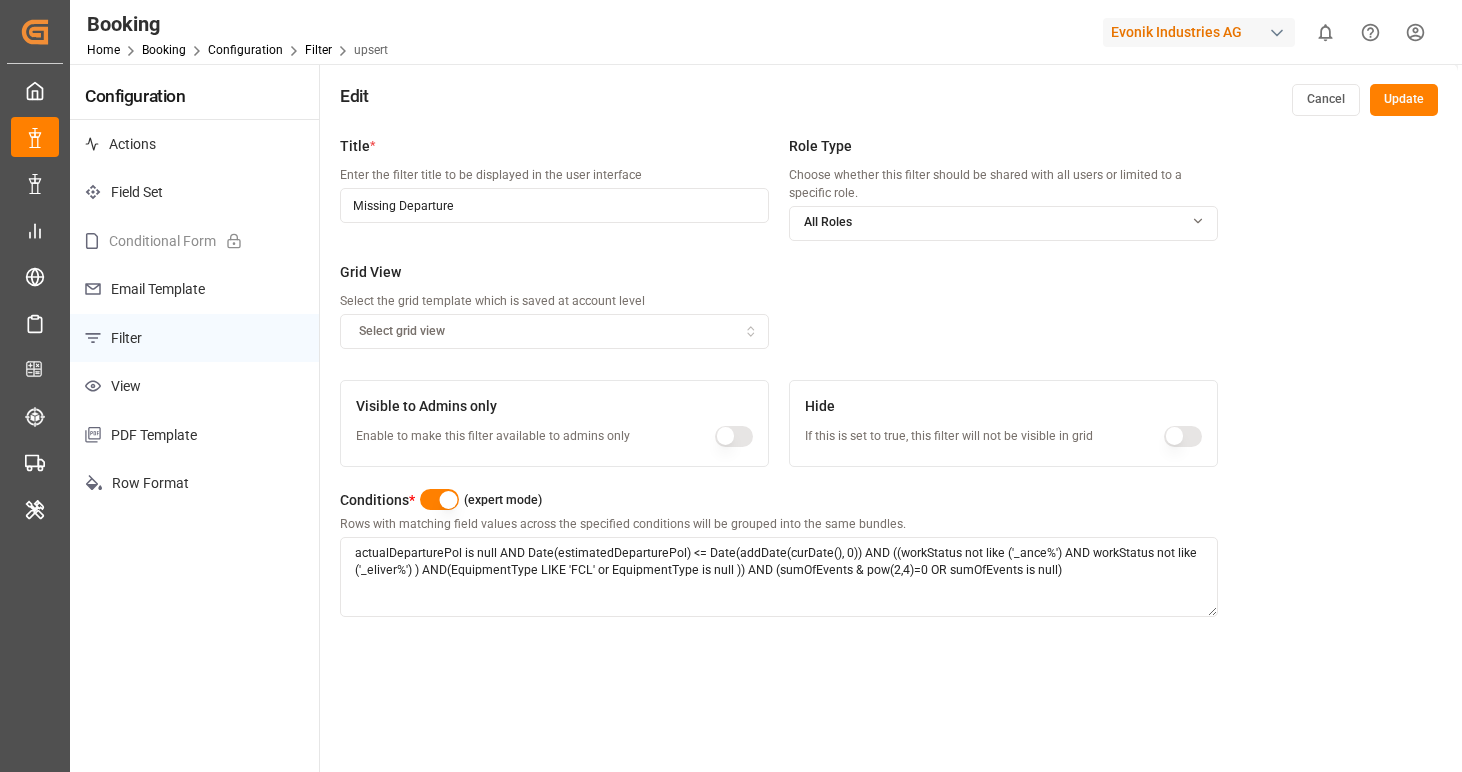click at bounding box center [439, 499] 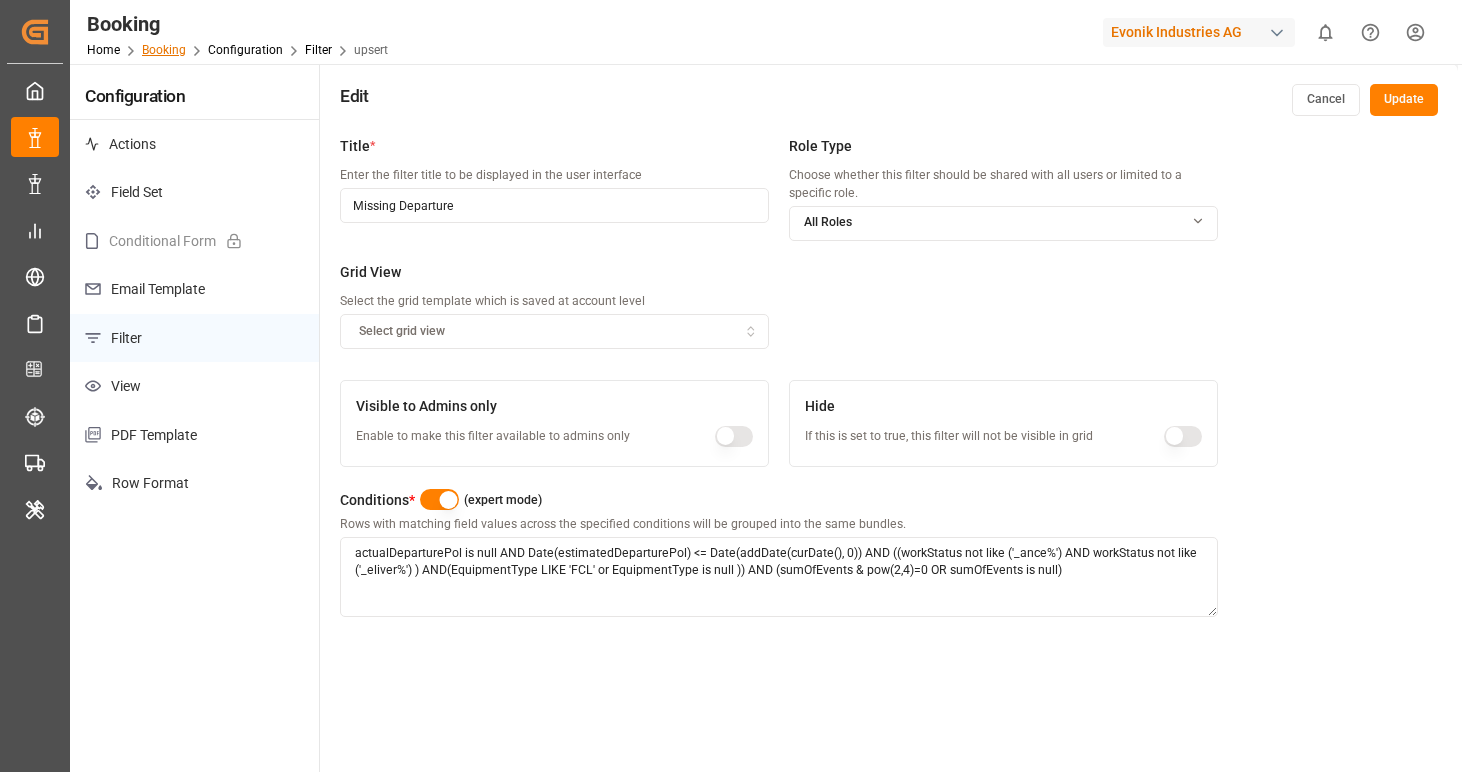 click on "Booking" at bounding box center (164, 50) 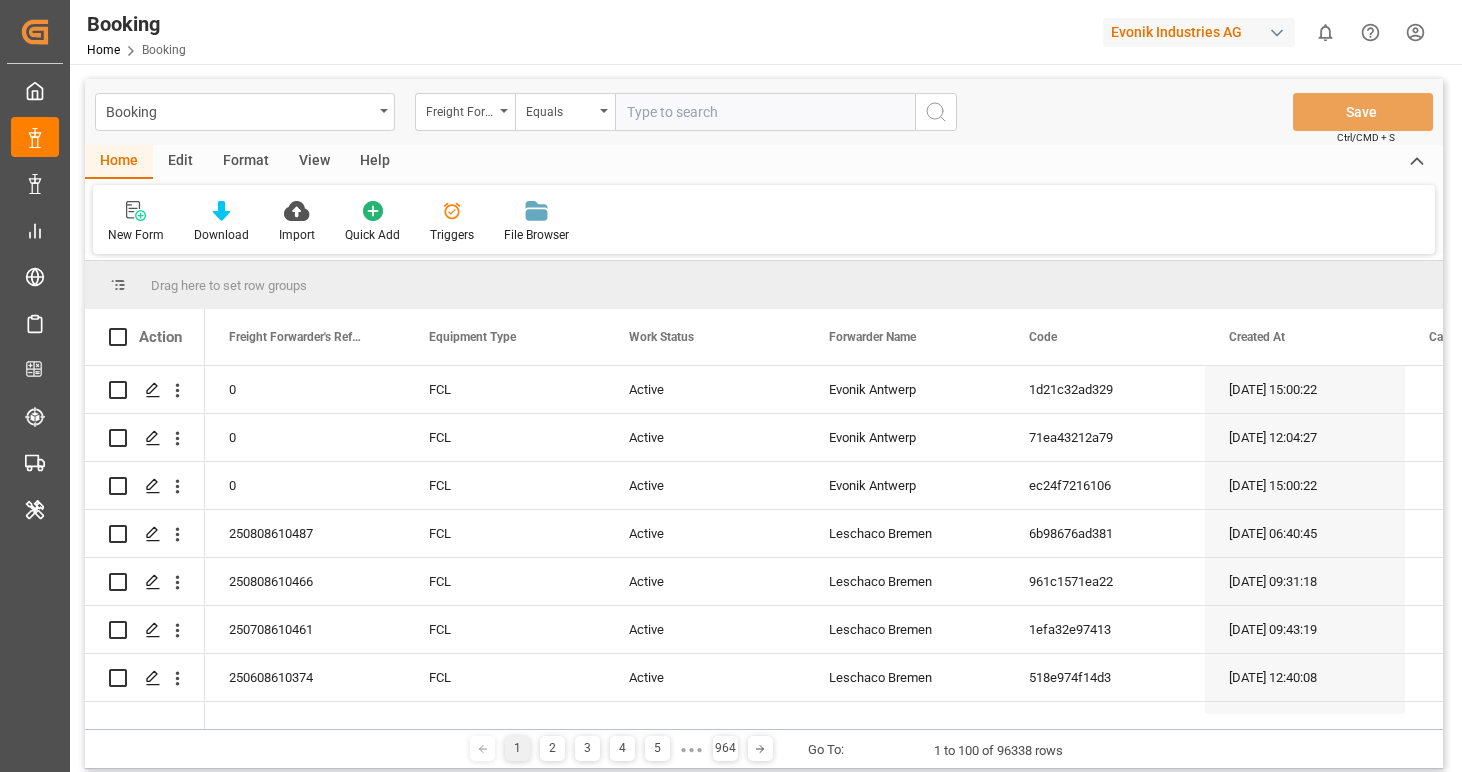 click on "Format" at bounding box center (246, 162) 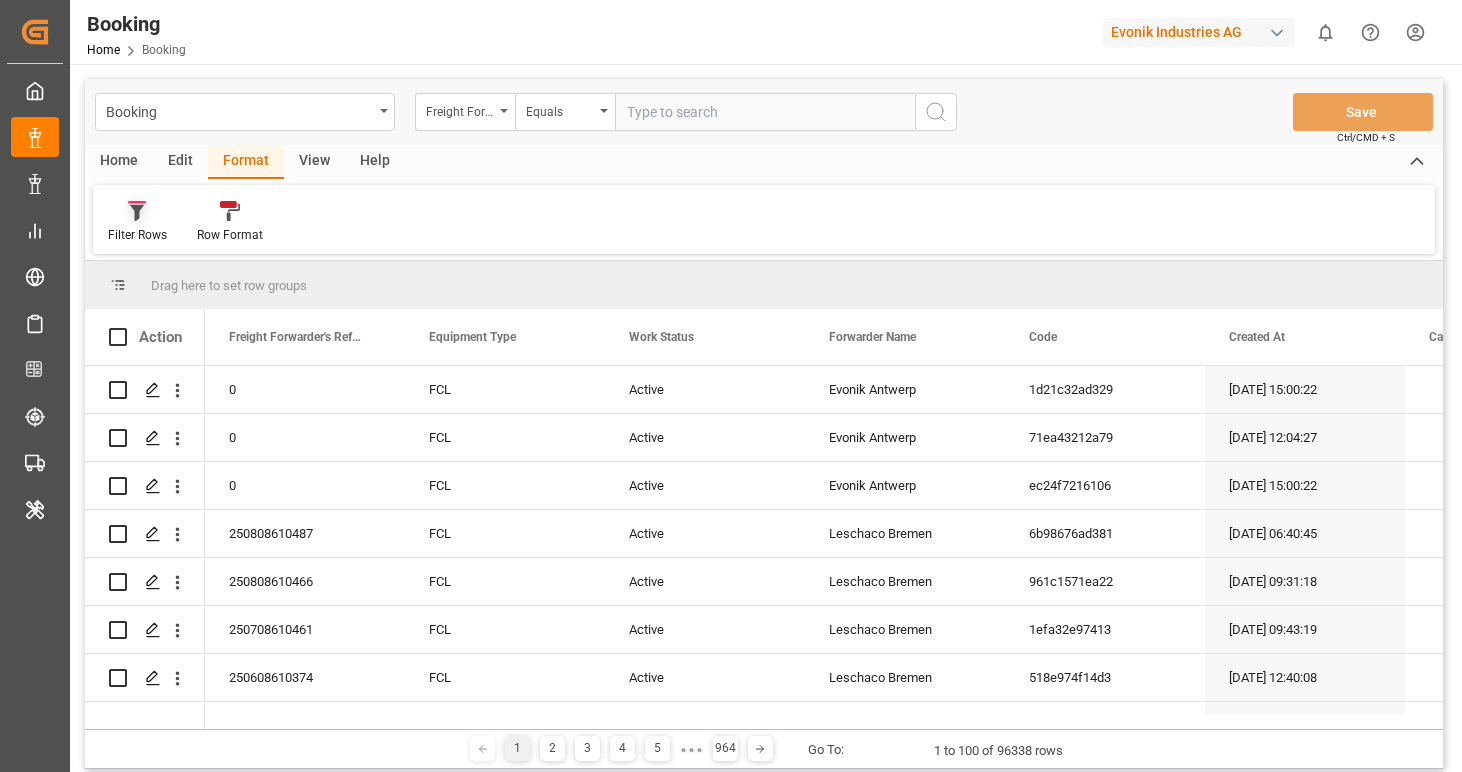 click on "Filter Rows" at bounding box center (137, 235) 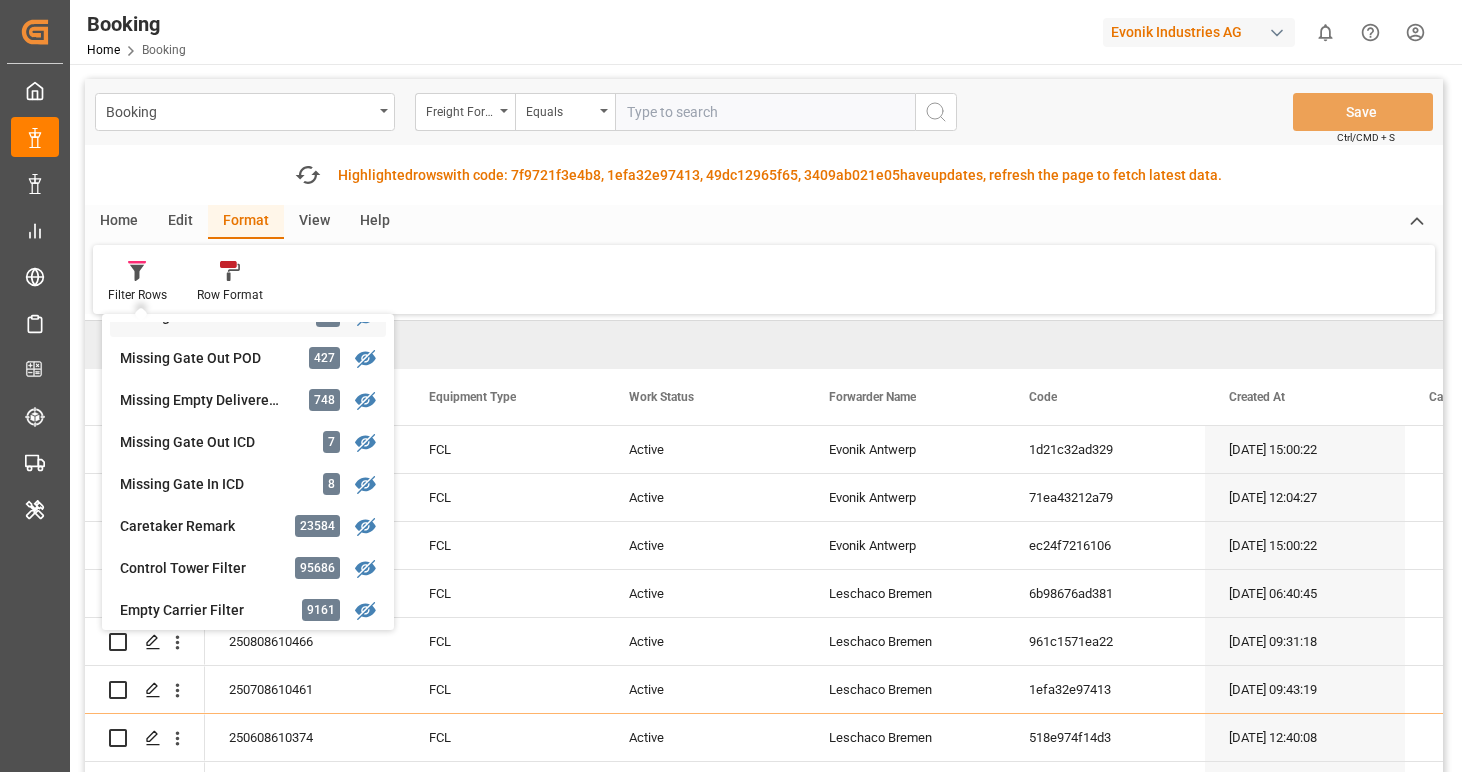 scroll, scrollTop: 869, scrollLeft: 0, axis: vertical 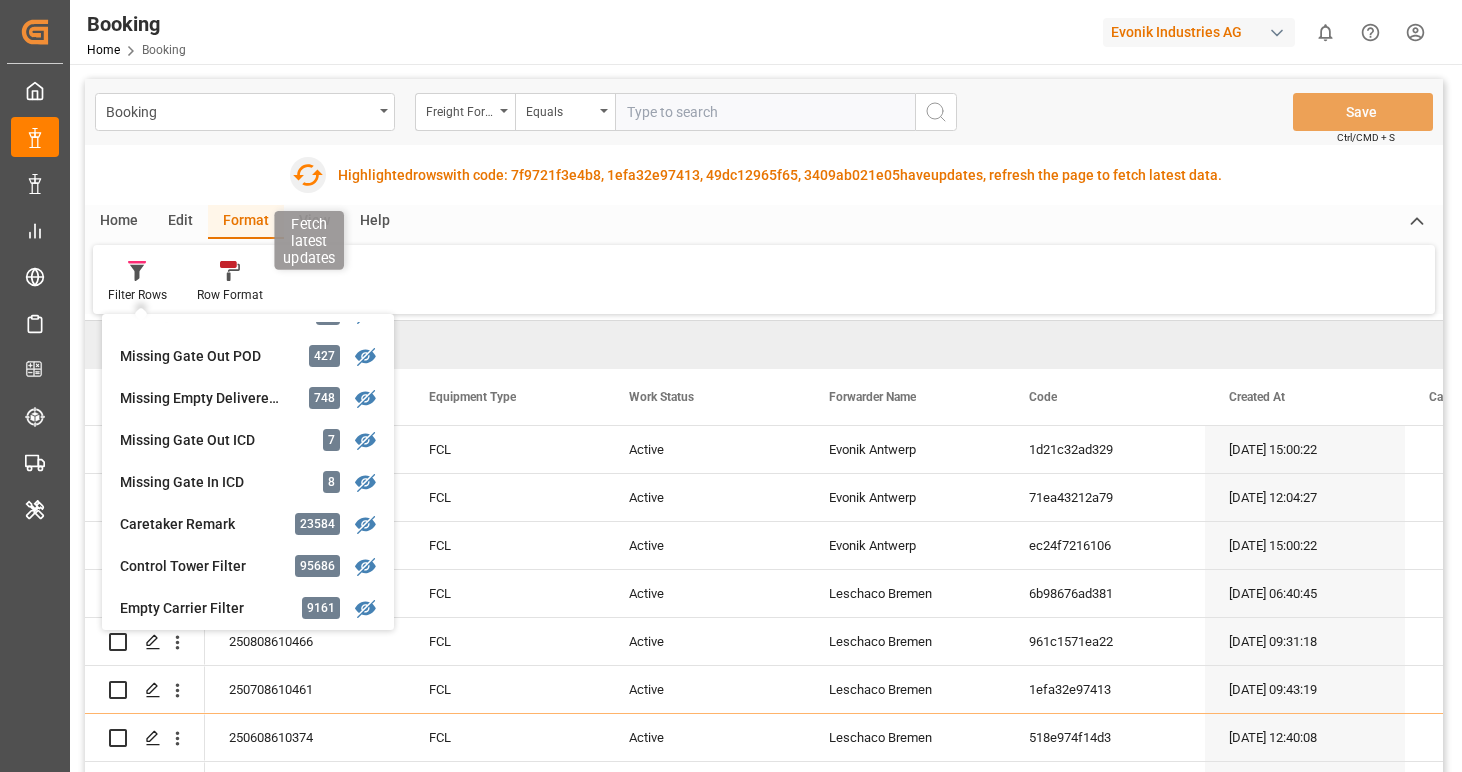 click 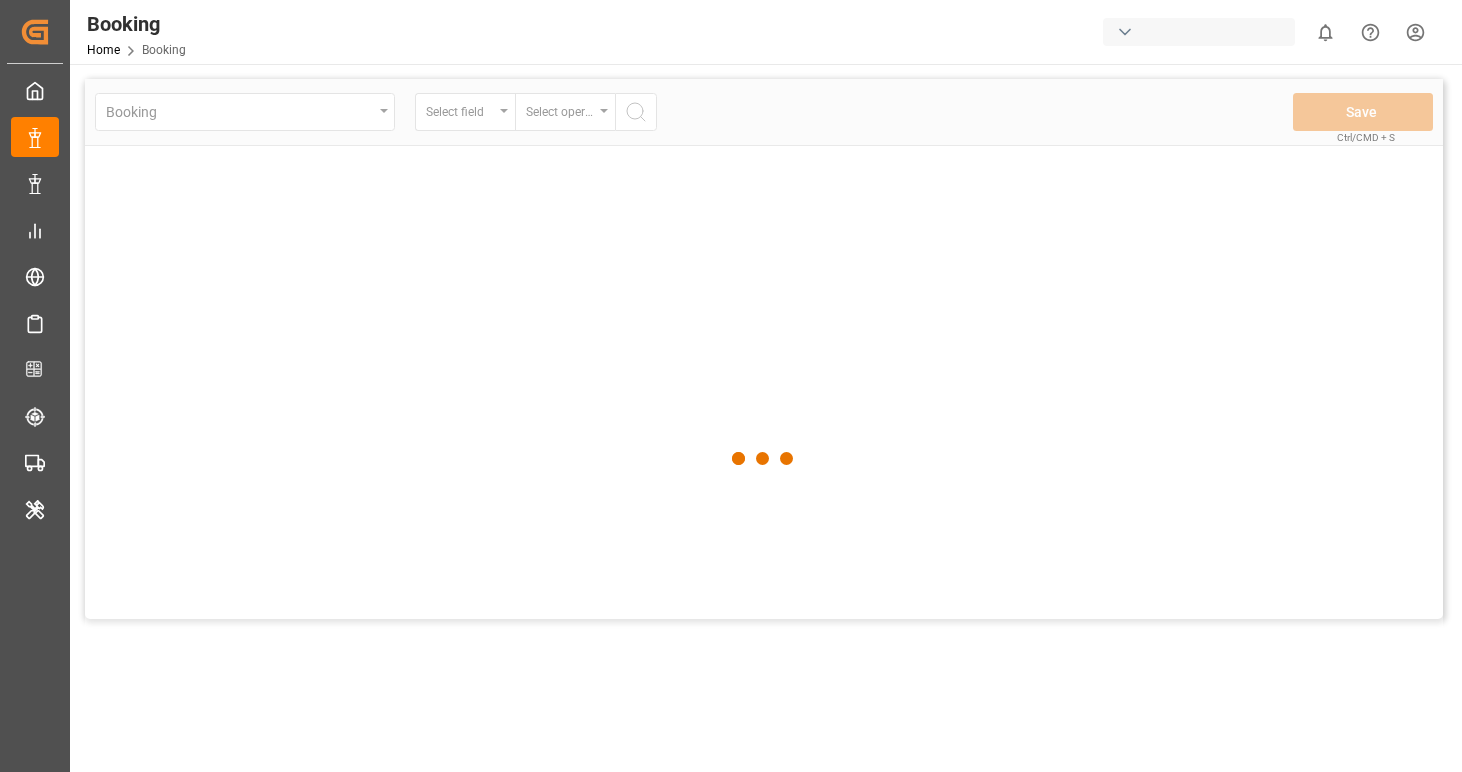 scroll, scrollTop: 0, scrollLeft: 0, axis: both 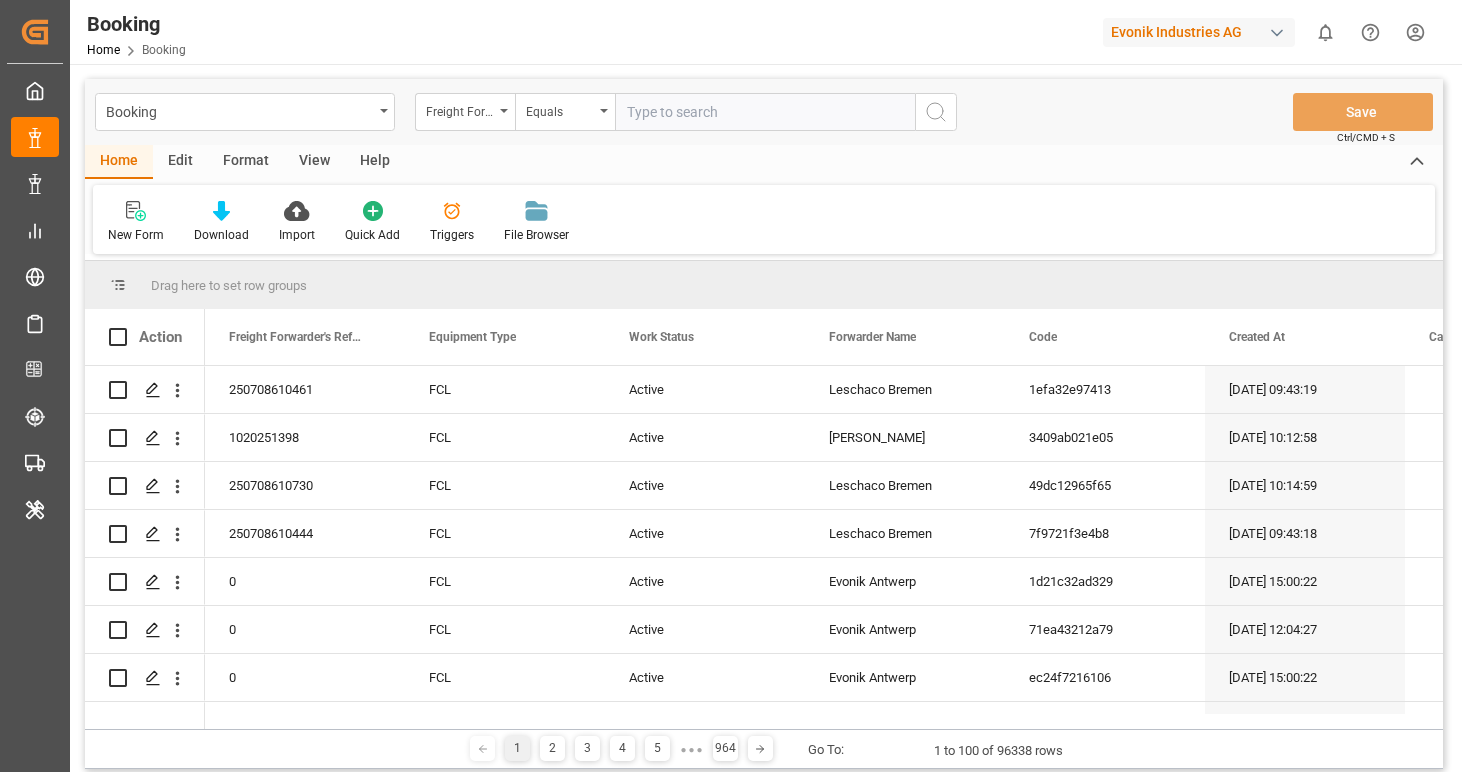 click on "Format" at bounding box center (246, 162) 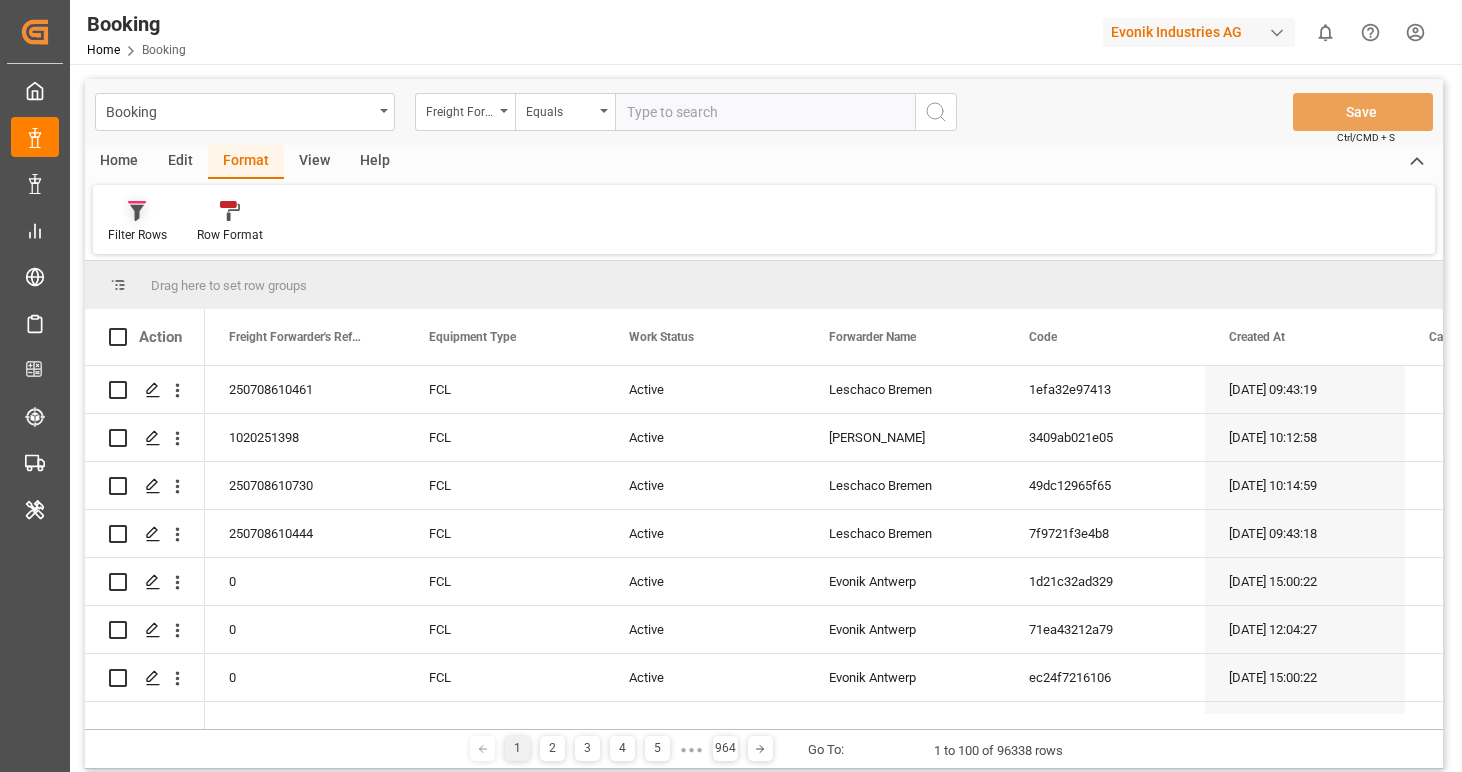 click 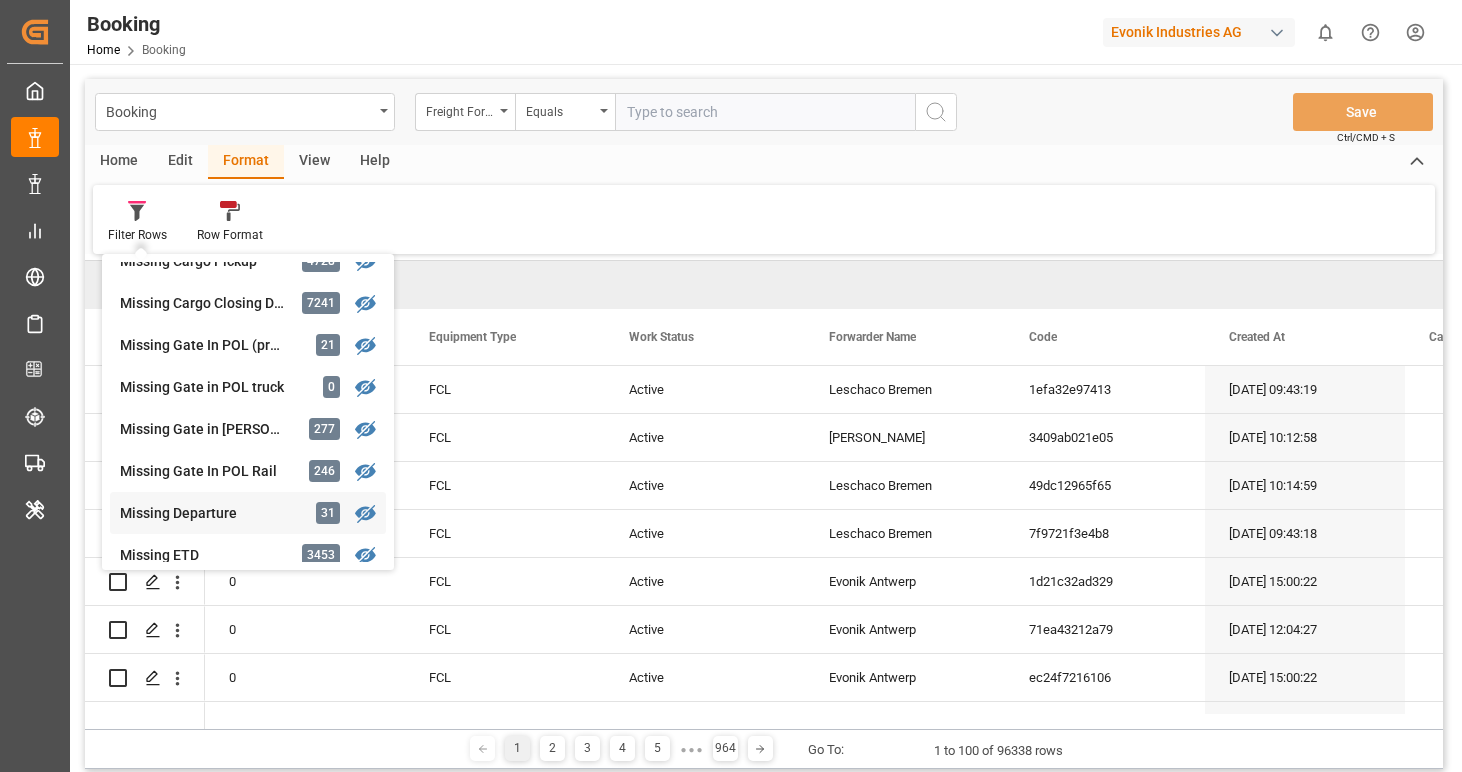 scroll, scrollTop: 353, scrollLeft: 0, axis: vertical 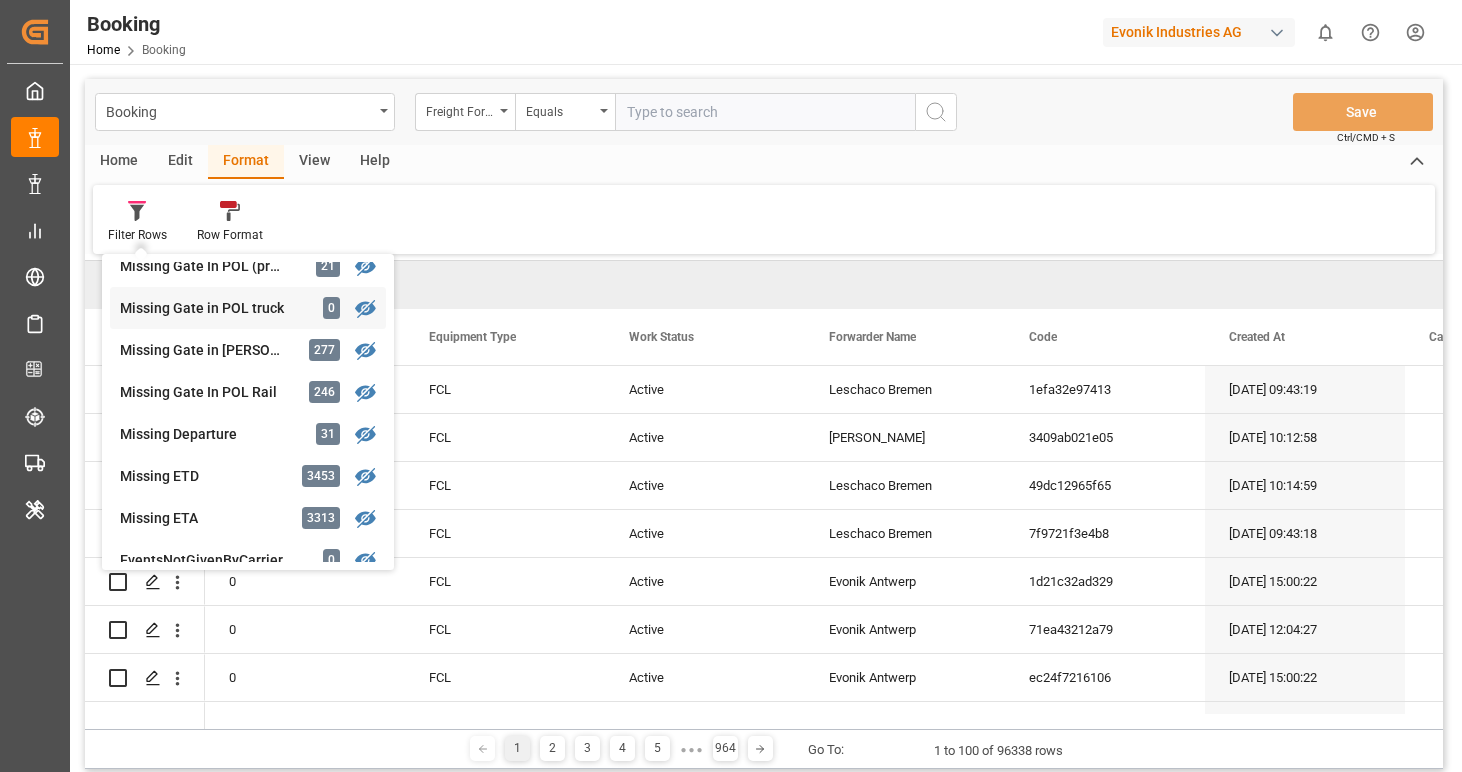 click on "Booking Freight Forwarder's Reference No. Equals Save Ctrl/CMD + S Home Edit Format View Help Filter Rows GHM Tracking 2488   Karl gross 0   Evonik3rdParty 0   Business Line to be deleted 0   Loading Sites to be deleted 0   RETA Delay Check 1796   Missing Cargo Pickup 4728   Missing Cargo Closing Date 7241   Missing Gate In POL (precarriage: null) 21   Missing Gate in POL truck 0   Missing Gate in POL Barge 277   Missing Gate In POL Rail 246   Missing Departure 31   Missing ETD 3453   Missing ETA 3313   EventsNotGivenByCarrier 0   TS Tracking 0   Transhipment 1 651   Transhipment 2 172   Transhipment 3 3   Missing Arrival 69   Missing Gate Out POD 427   Missing Empty Delivered Depot 748   Missing Gate Out ICD 7   Missing Gate In ICD 8   Caretaker Remark 23584   Control Tower Filter 95686   Empty Carrier Filter 9161   Incorrect Port Name Filter 873   Shipment Status Overview Customer Service 96320   Deviation Report daily 521   Pod Error 0   PodName Error 16467   PodCountry Error 5257   PodRegionName Error   0" at bounding box center (764, 424) 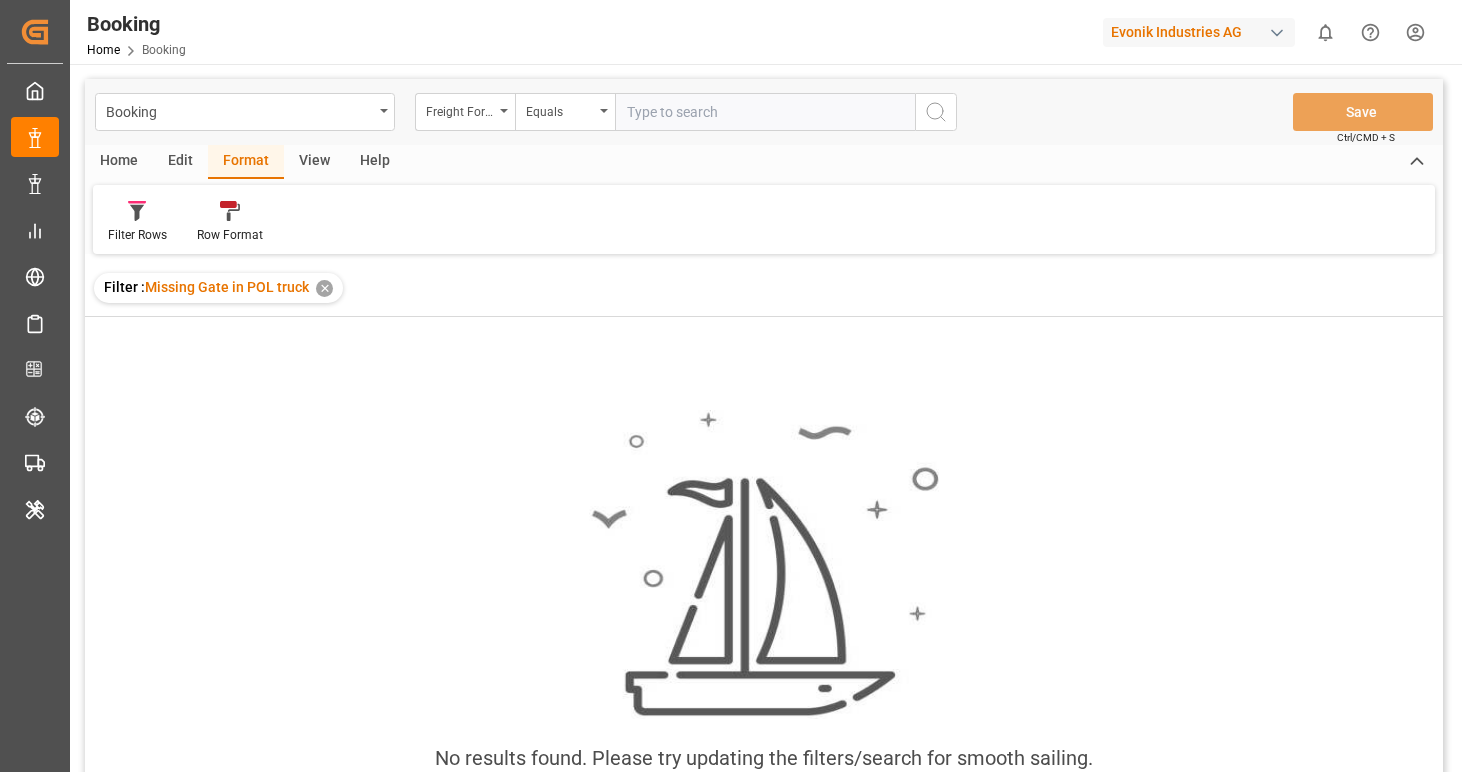 click on "Edit" at bounding box center (180, 162) 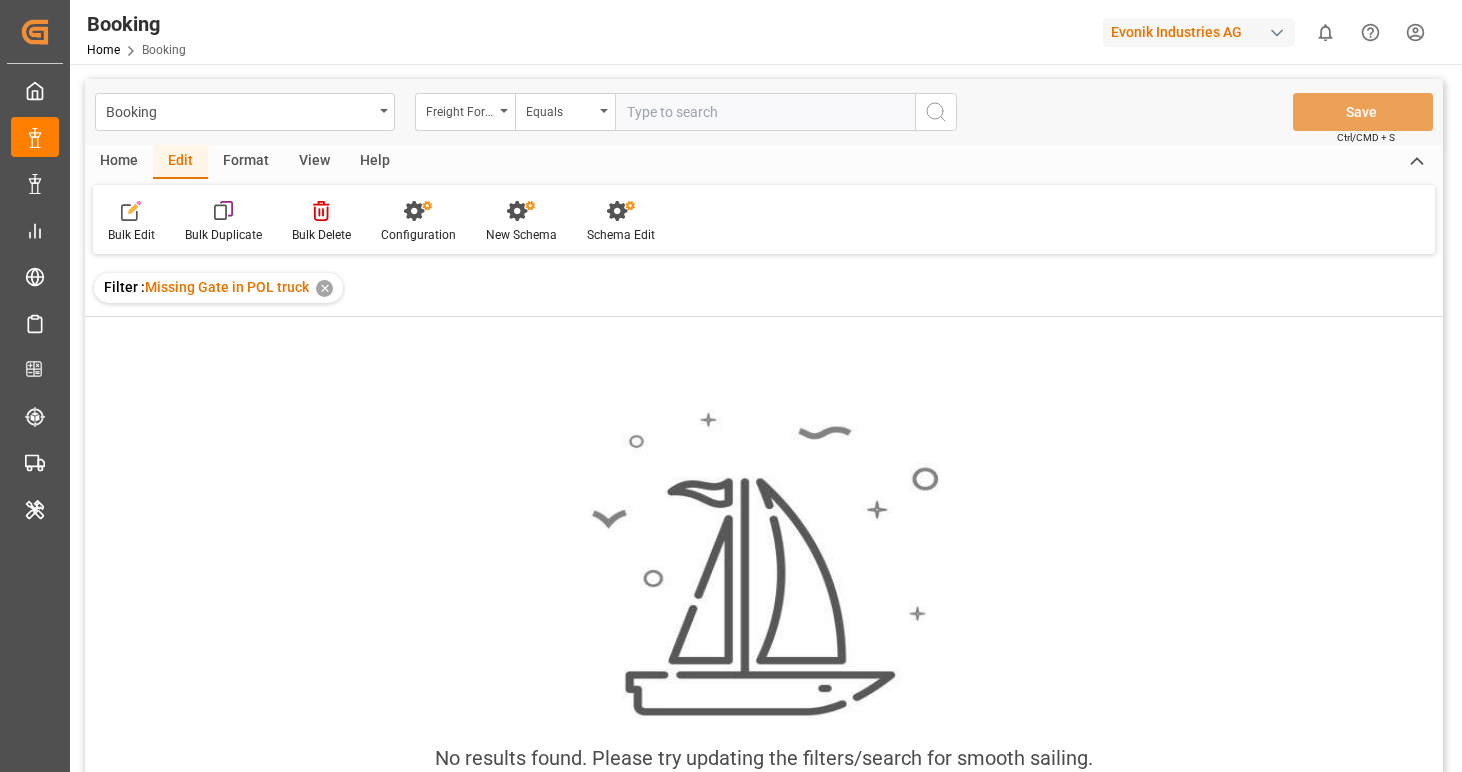 click on "Format" at bounding box center [246, 162] 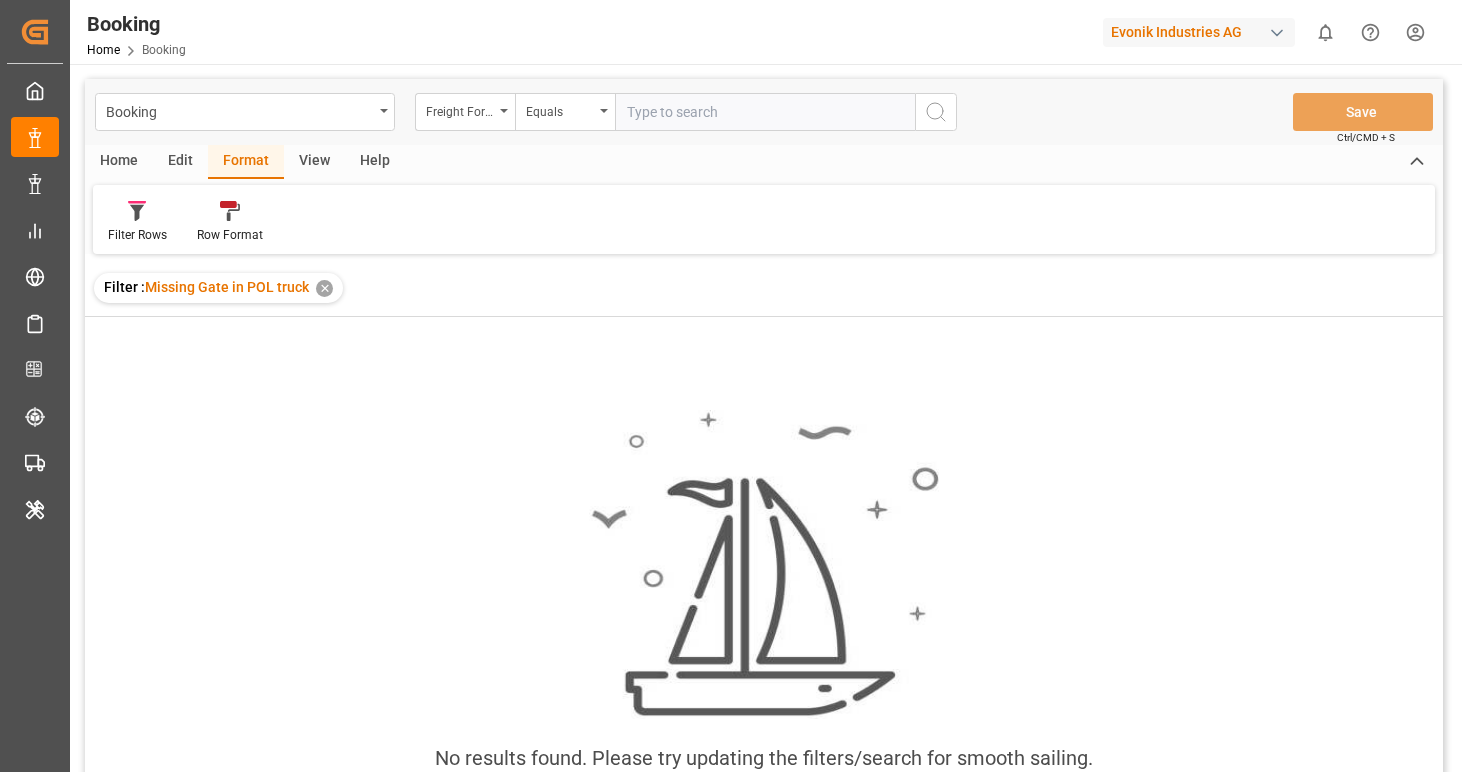 click on "✕" at bounding box center [324, 288] 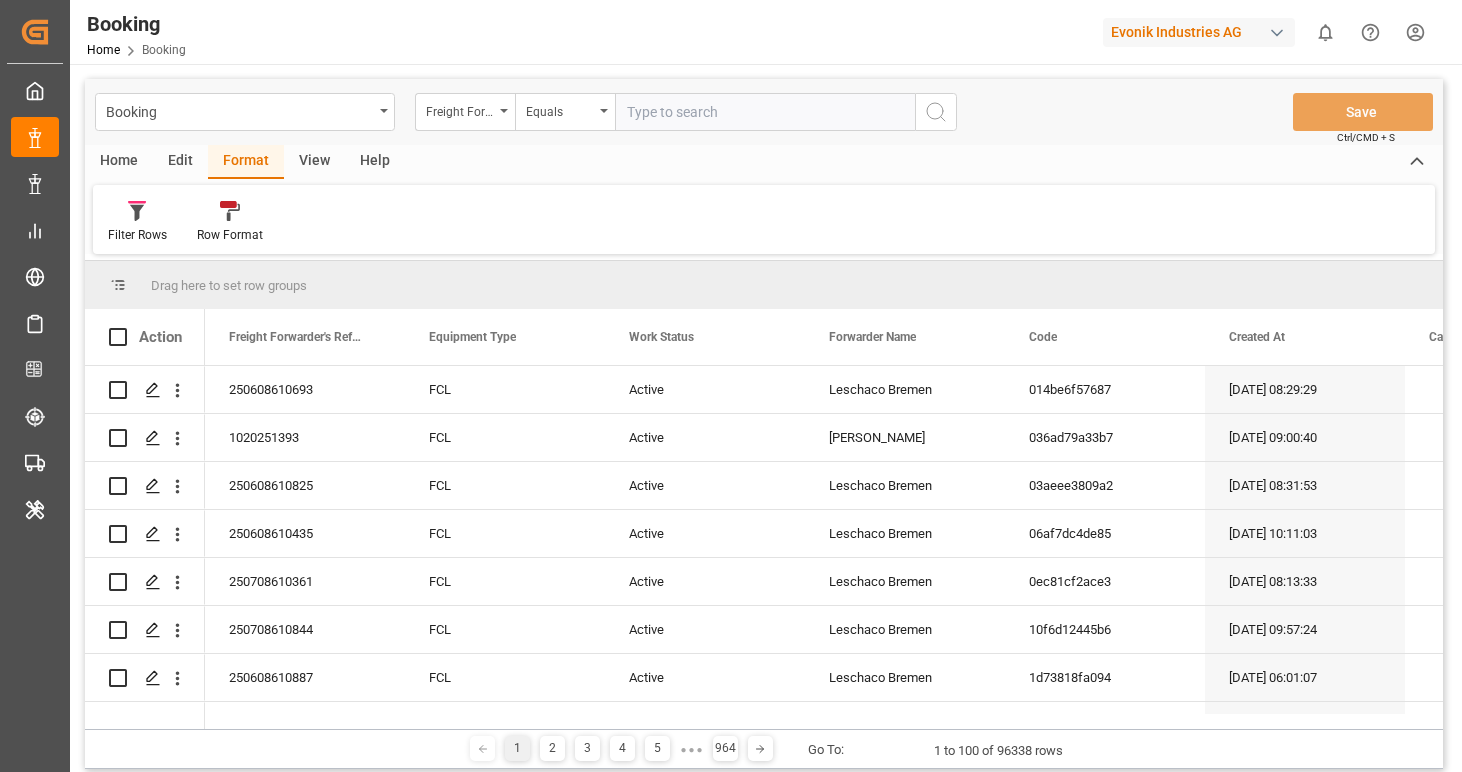 click on "Filter Rows" at bounding box center [137, 235] 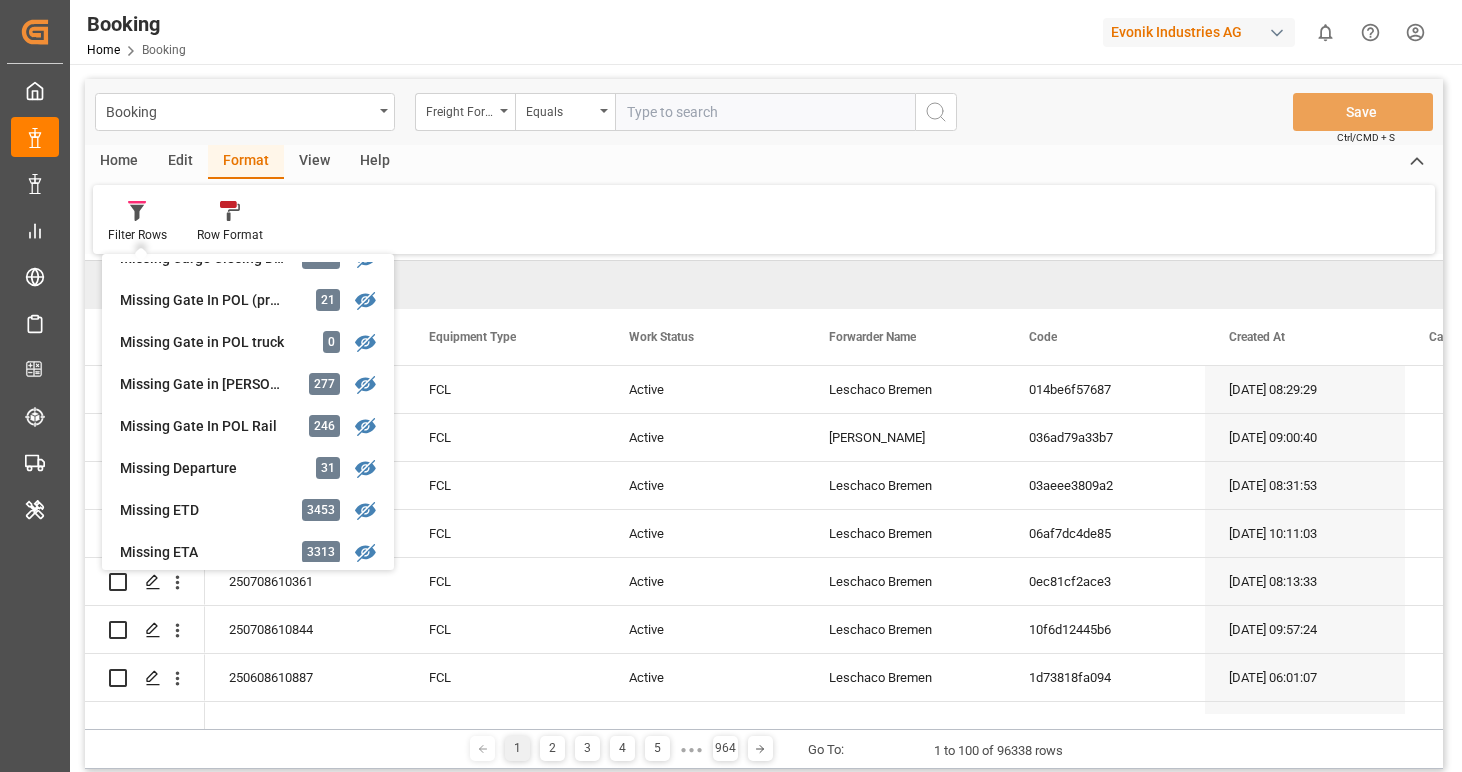 scroll, scrollTop: 0, scrollLeft: 0, axis: both 